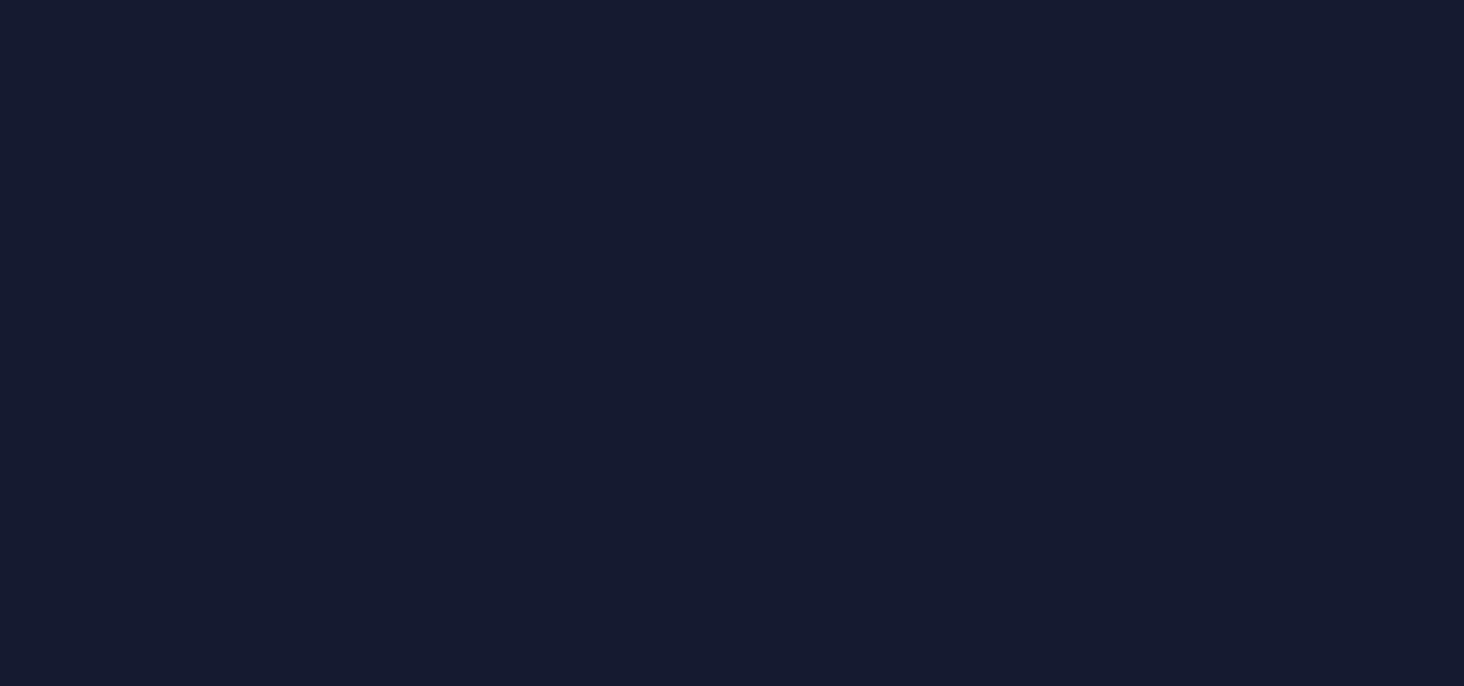 scroll, scrollTop: 0, scrollLeft: 0, axis: both 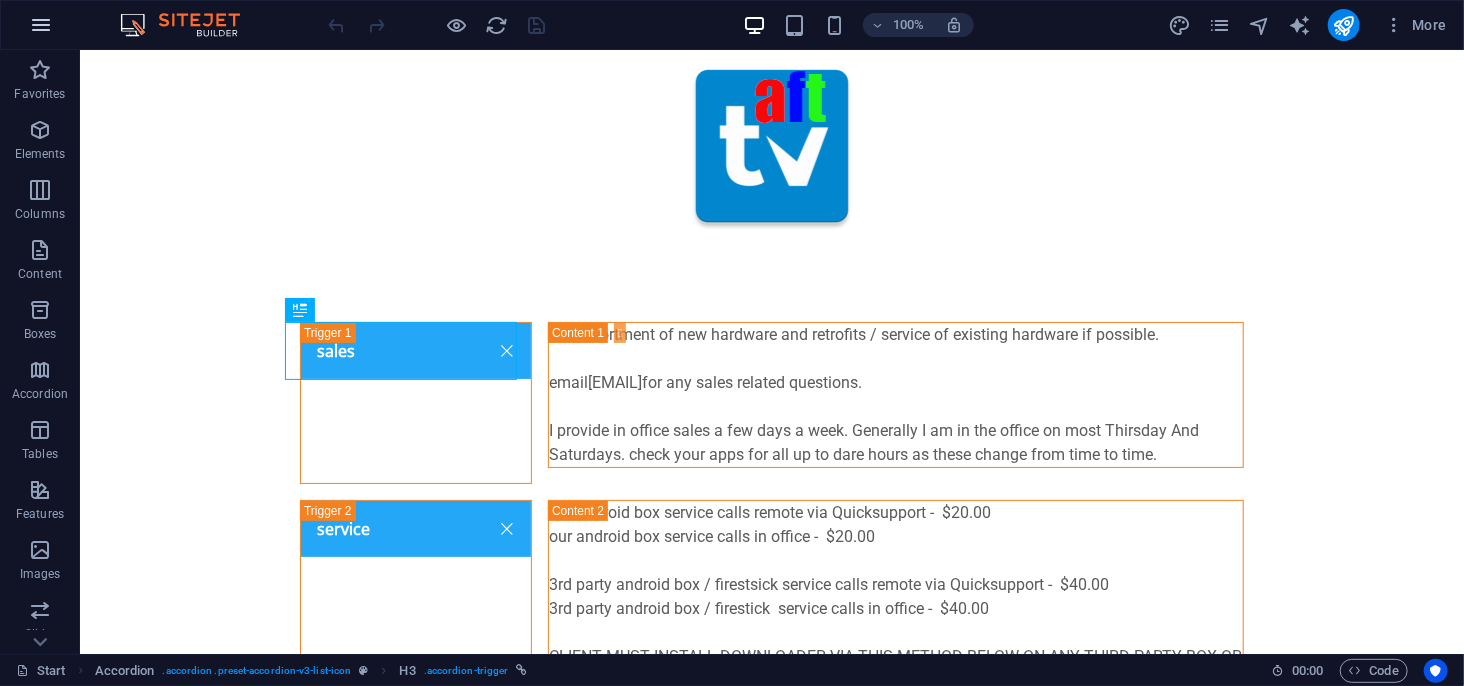 click at bounding box center (41, 25) 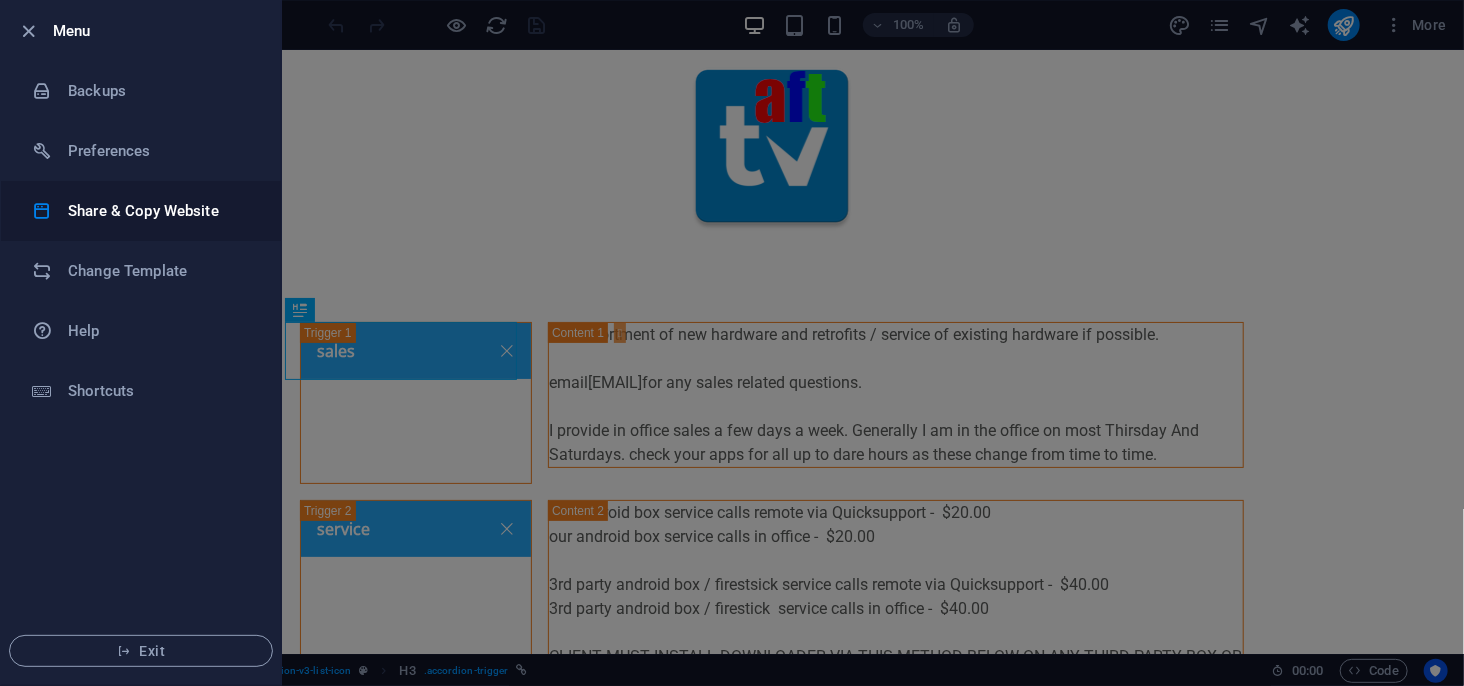 click on "Share & Copy Website" at bounding box center (160, 211) 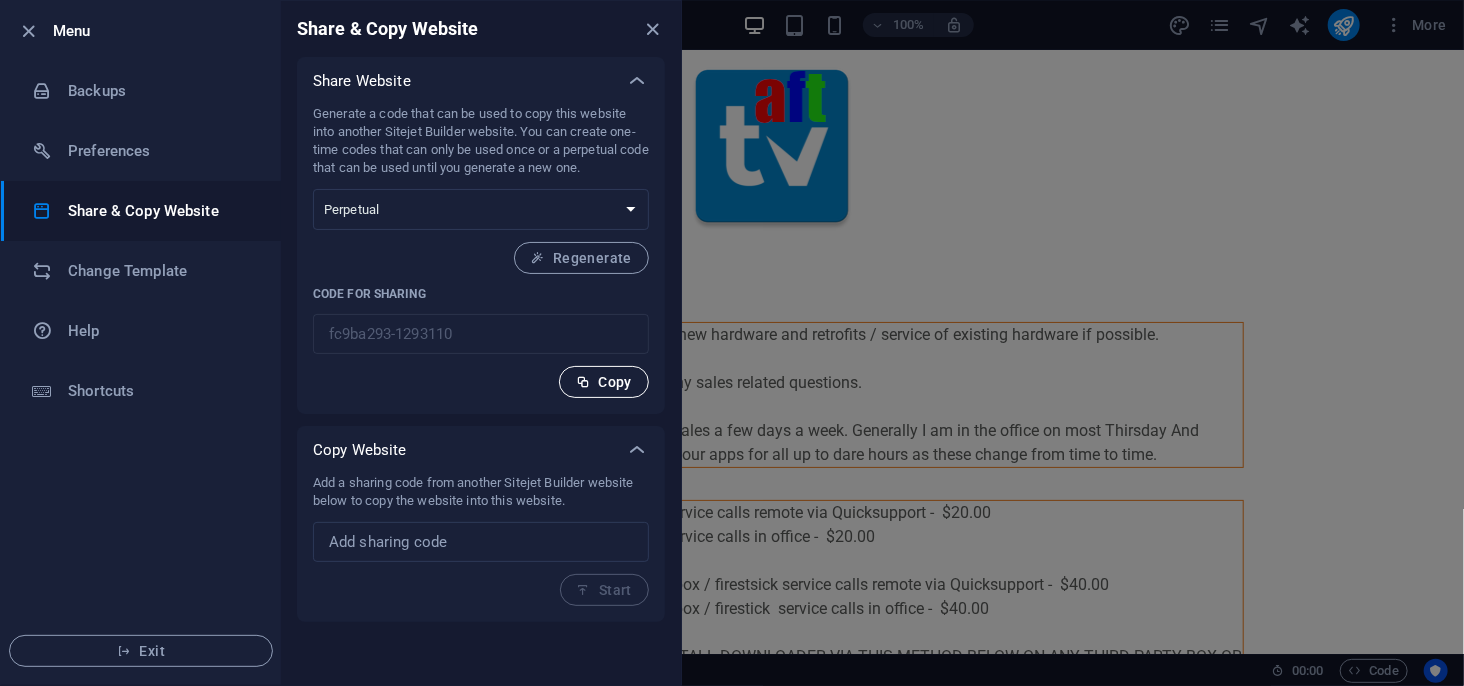 click on "Copy" at bounding box center (604, 382) 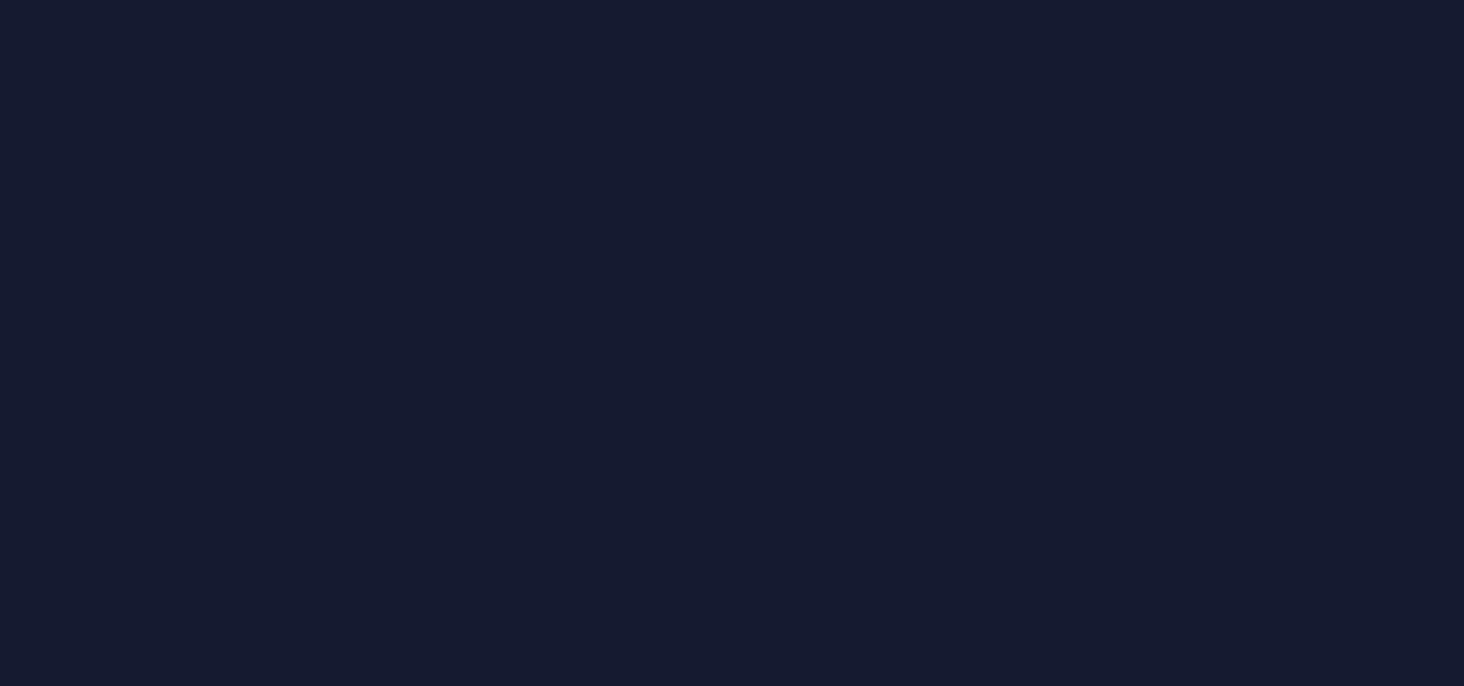 scroll, scrollTop: 0, scrollLeft: 0, axis: both 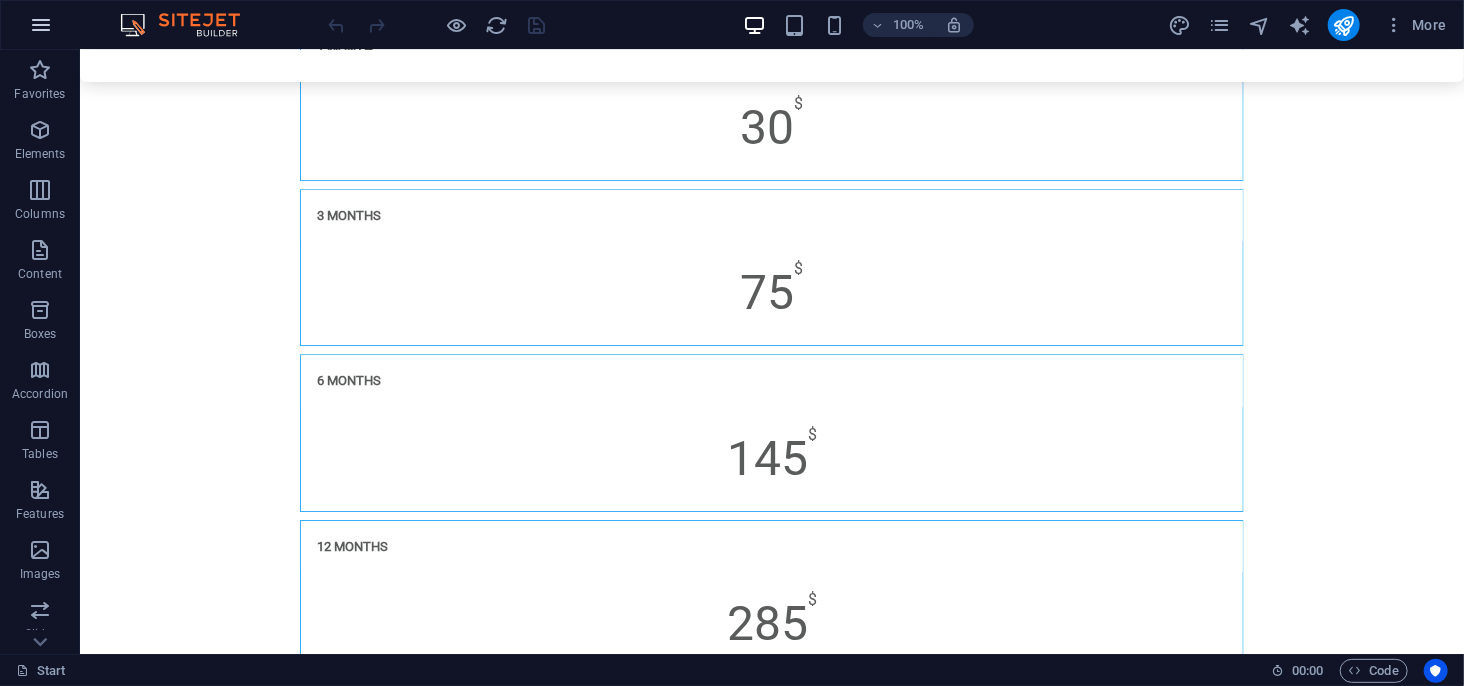 click at bounding box center (41, 25) 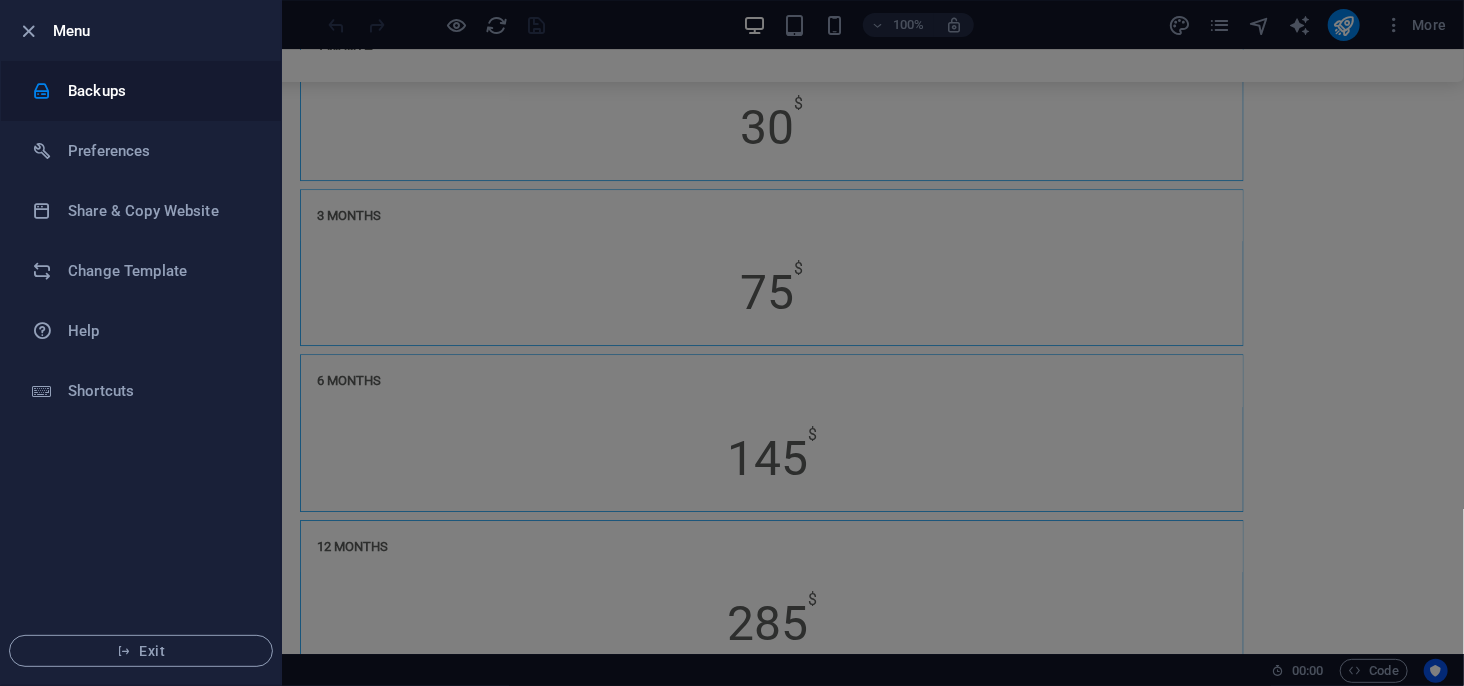 click at bounding box center [50, 91] 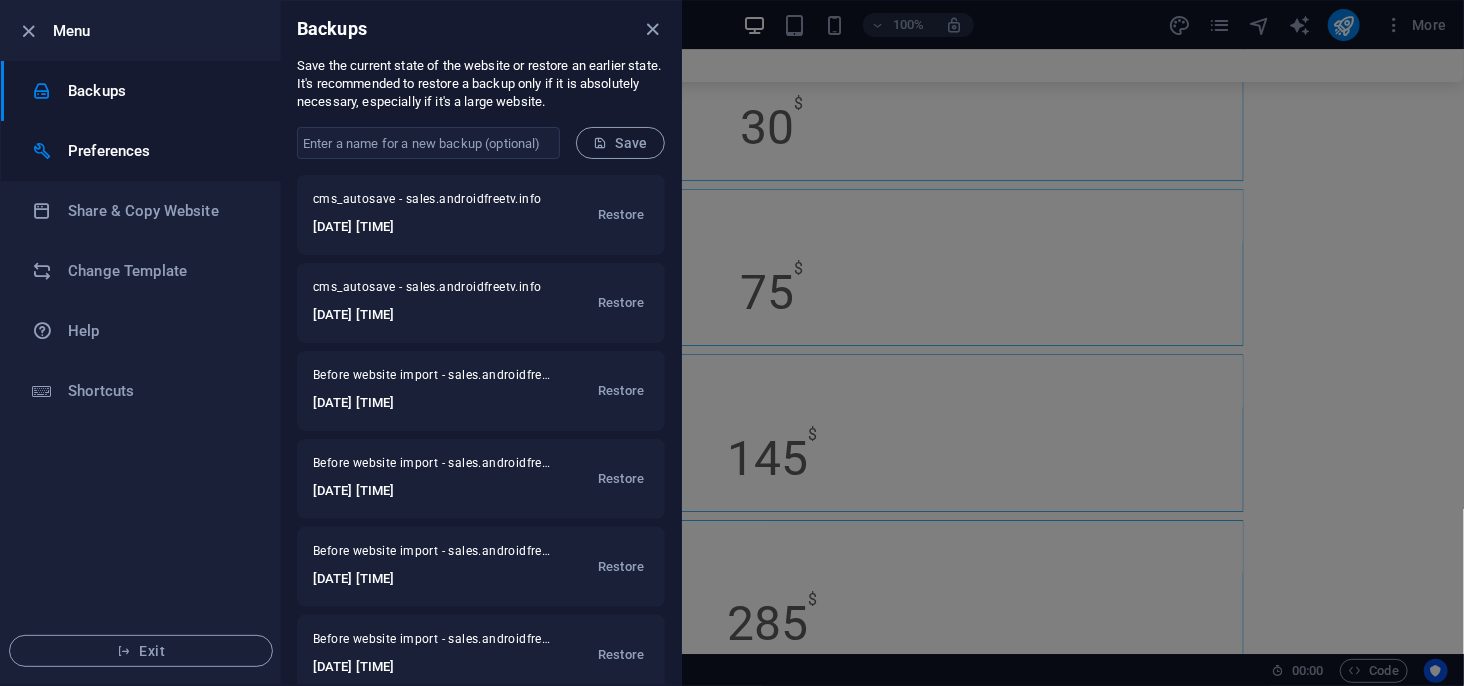 click on "Preferences" at bounding box center [160, 151] 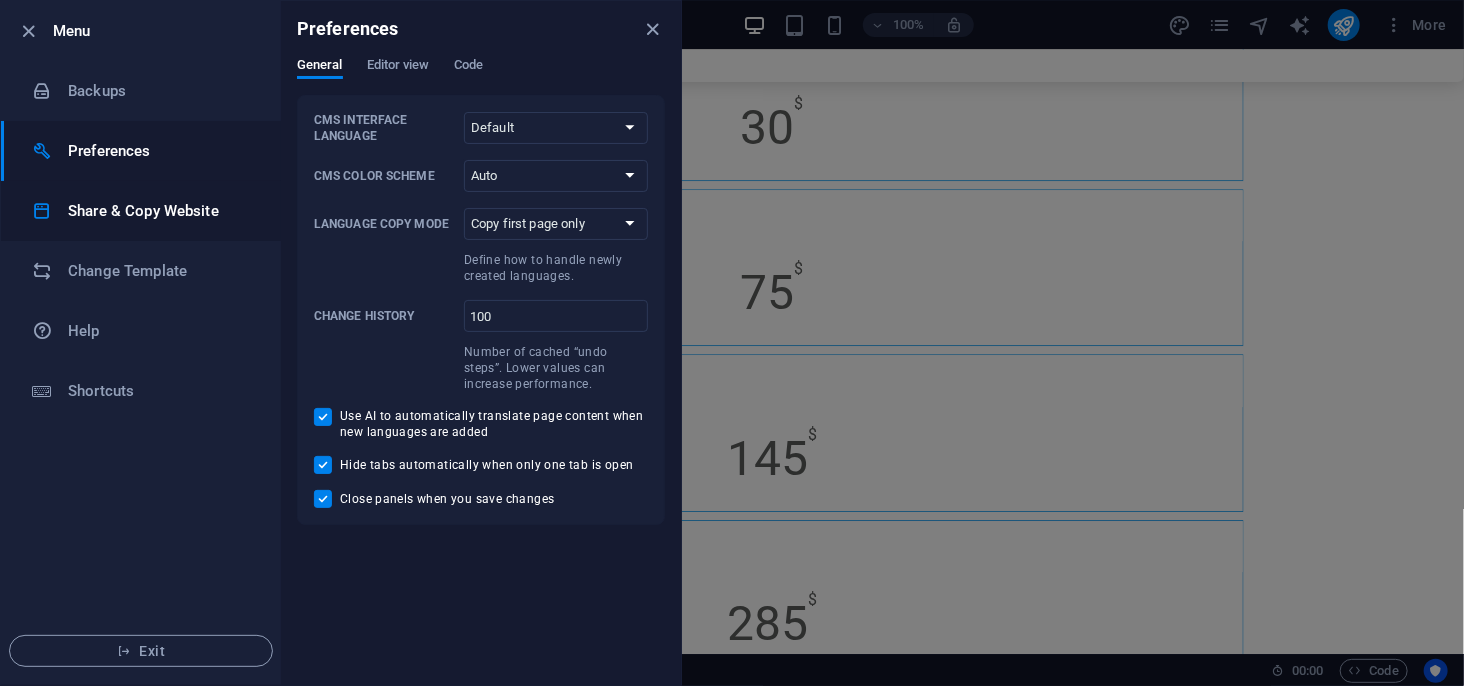 click on "Share & Copy Website" at bounding box center (160, 211) 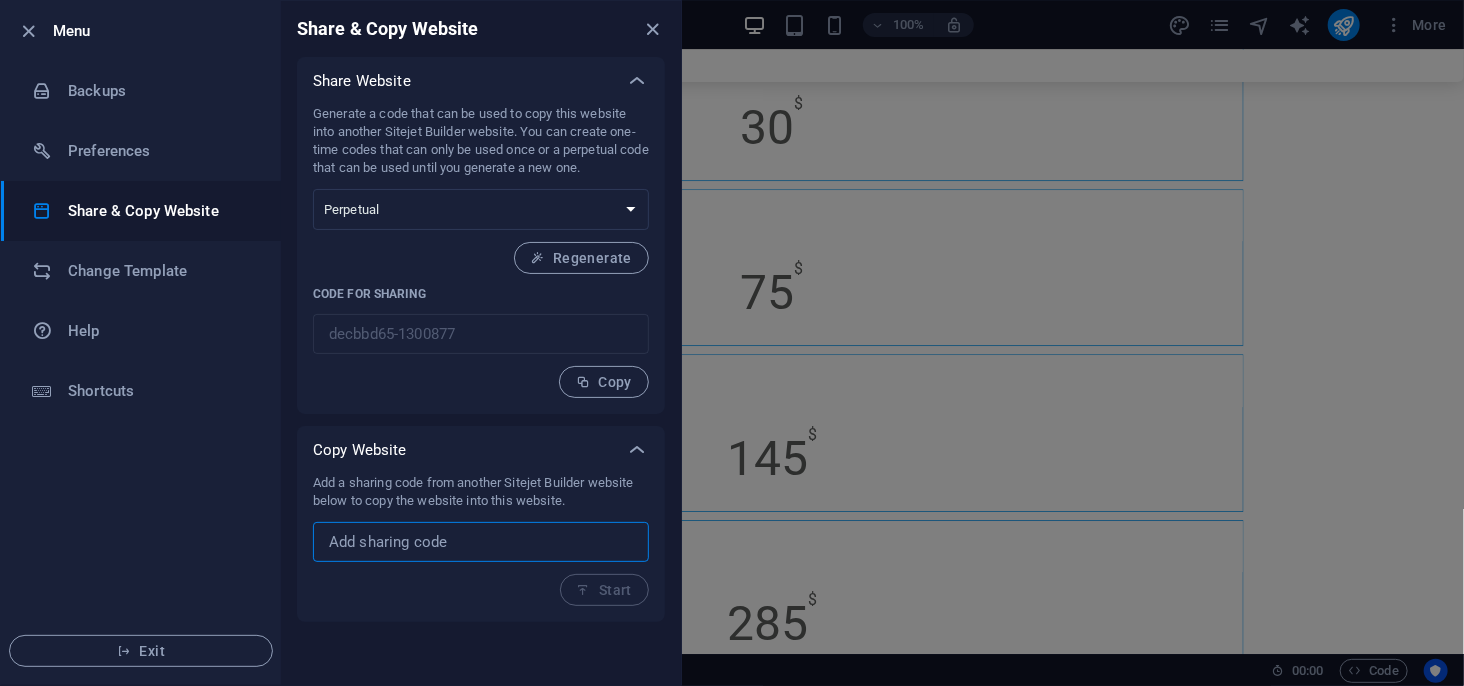click at bounding box center [481, 542] 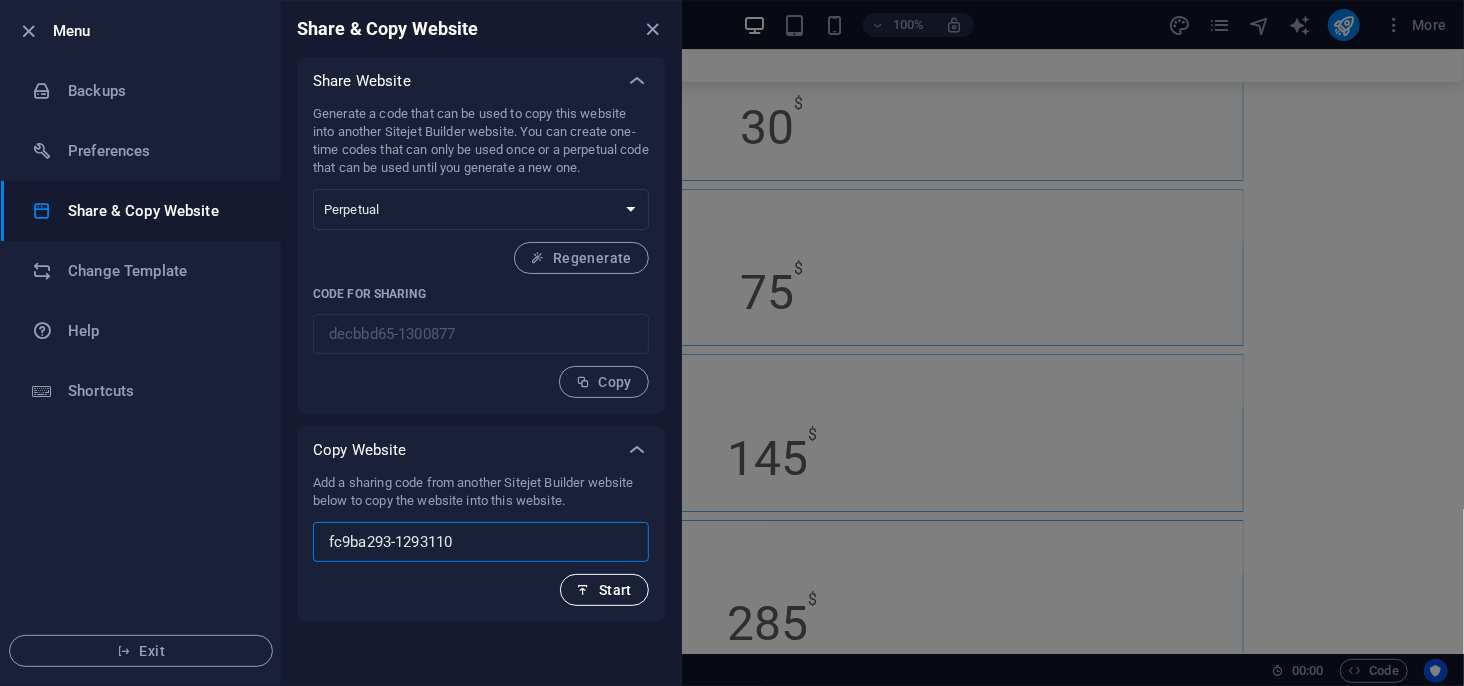 type on "fc9ba293-1293110" 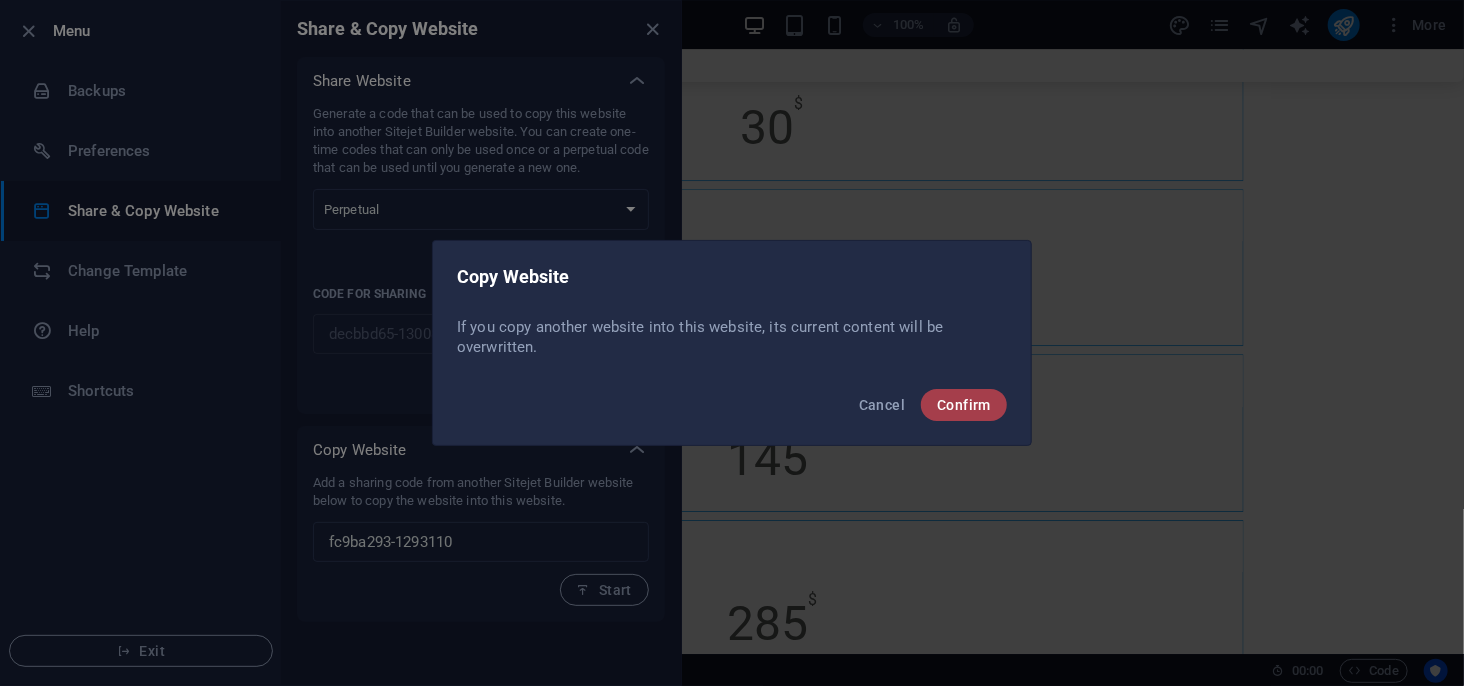 click on "Confirm" at bounding box center [964, 405] 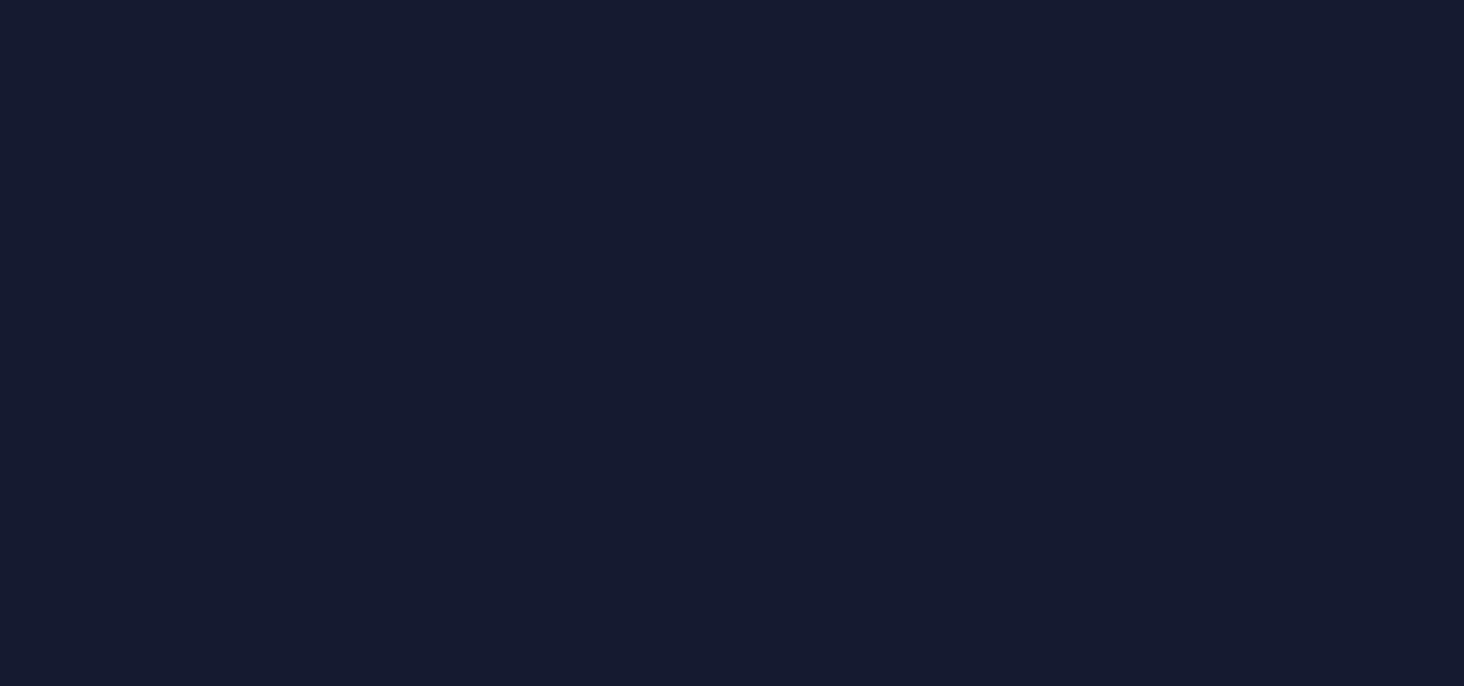 scroll, scrollTop: 0, scrollLeft: 0, axis: both 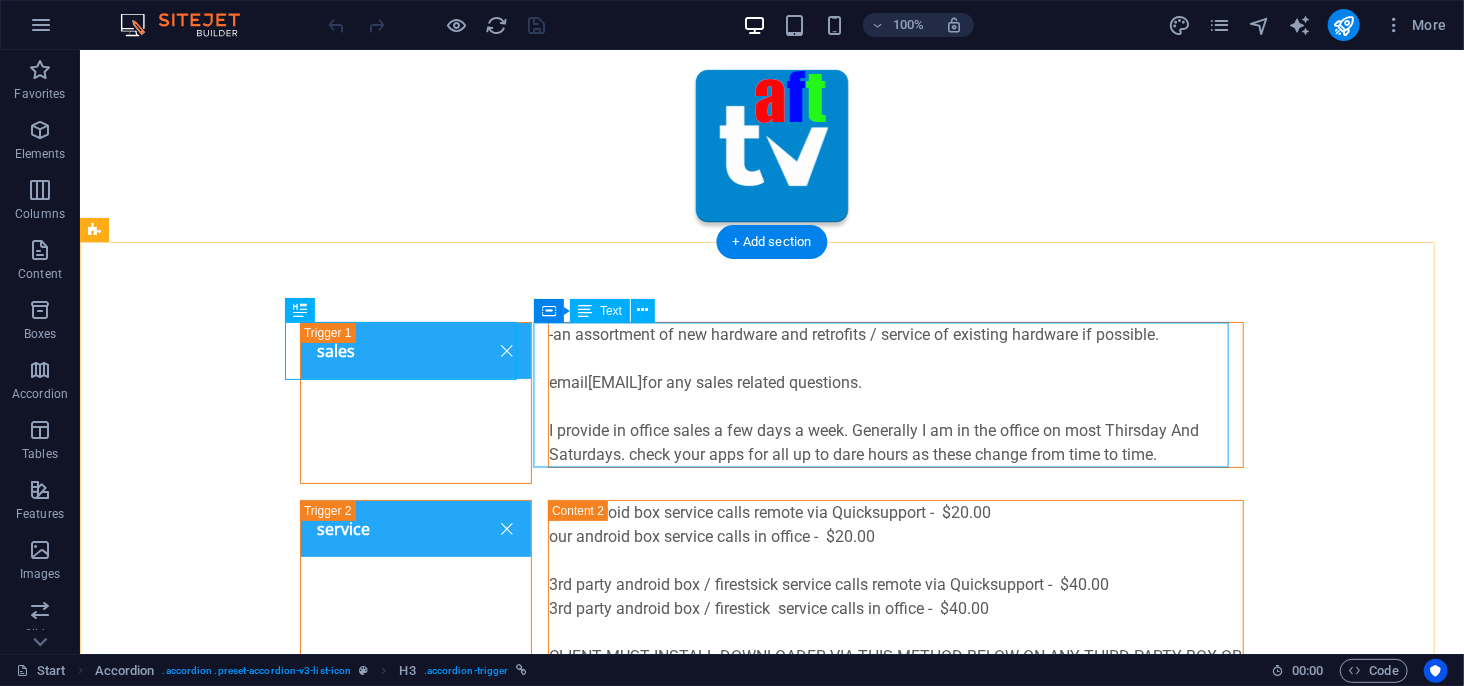 click on "-an assortment of new hardware and retrofits / service of existing hardware if possible. email [EMAIL] for any sales related questions. I provide in office sales a few days a week. Generally I am in the office on most Thirsday And Saturdays. check your apps for all up to dare hours as these change from time to time." at bounding box center (895, 394) 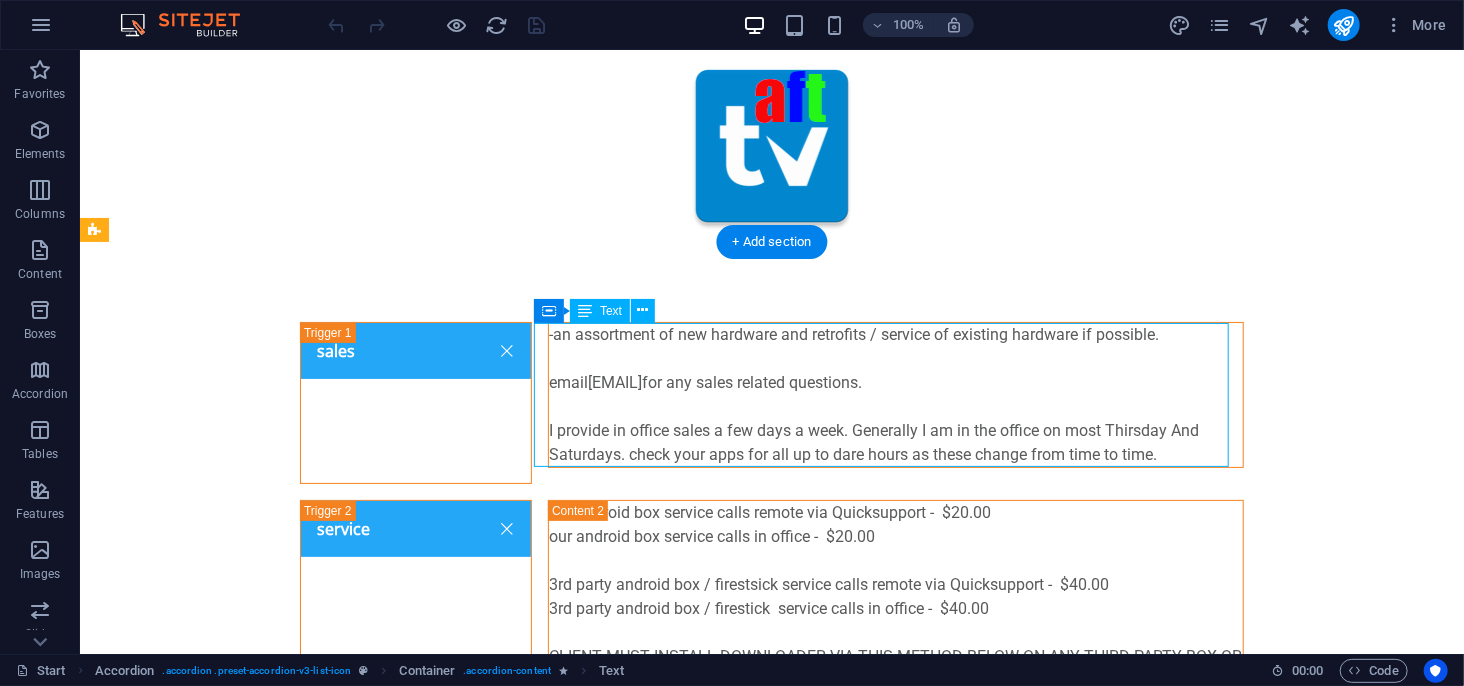 click on "-an assortment of new hardware and retrofits / service of existing hardware if possible. email [EMAIL] for any sales related questions. I provide in office sales a few days a week. Generally I am in the office on most Thirsday And Saturdays. check your apps for all up to dare hours as these change from time to time." at bounding box center (895, 394) 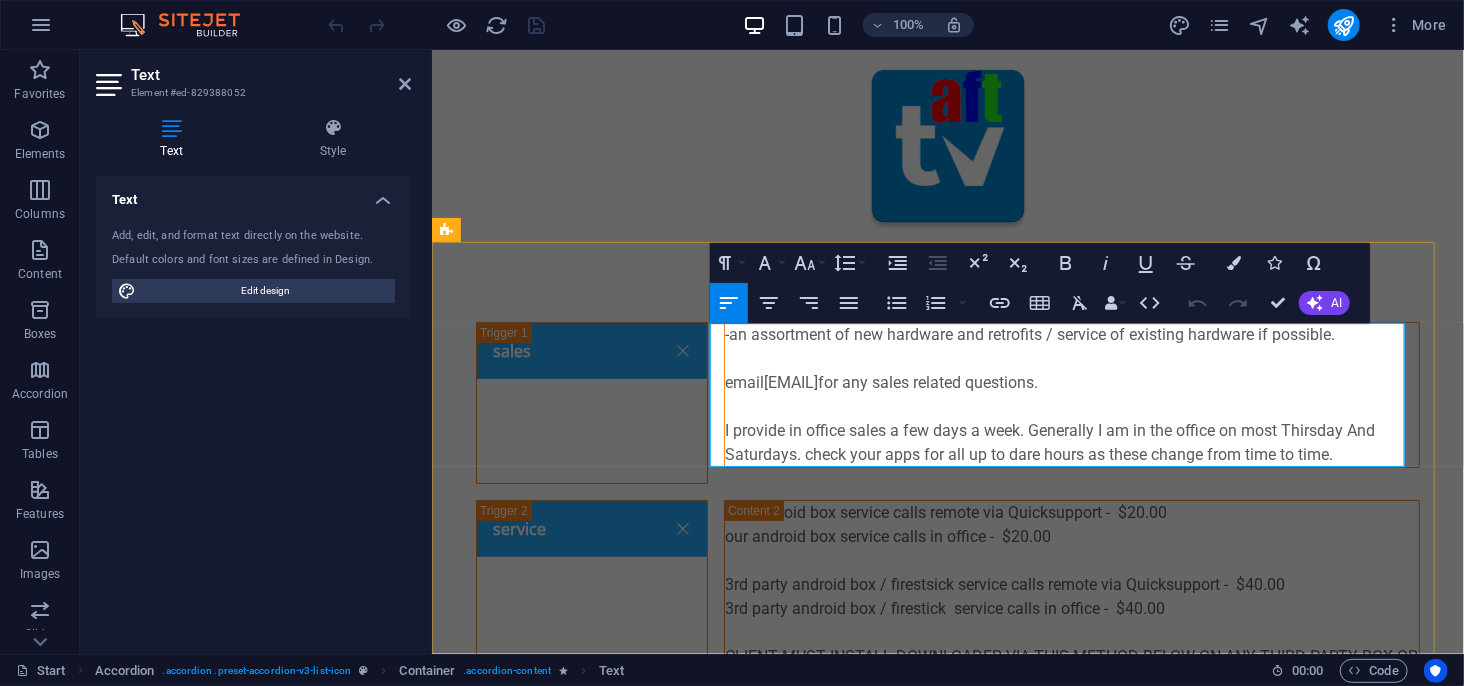 click on "email [EMAIL] for any sales related questions." at bounding box center [1071, 382] 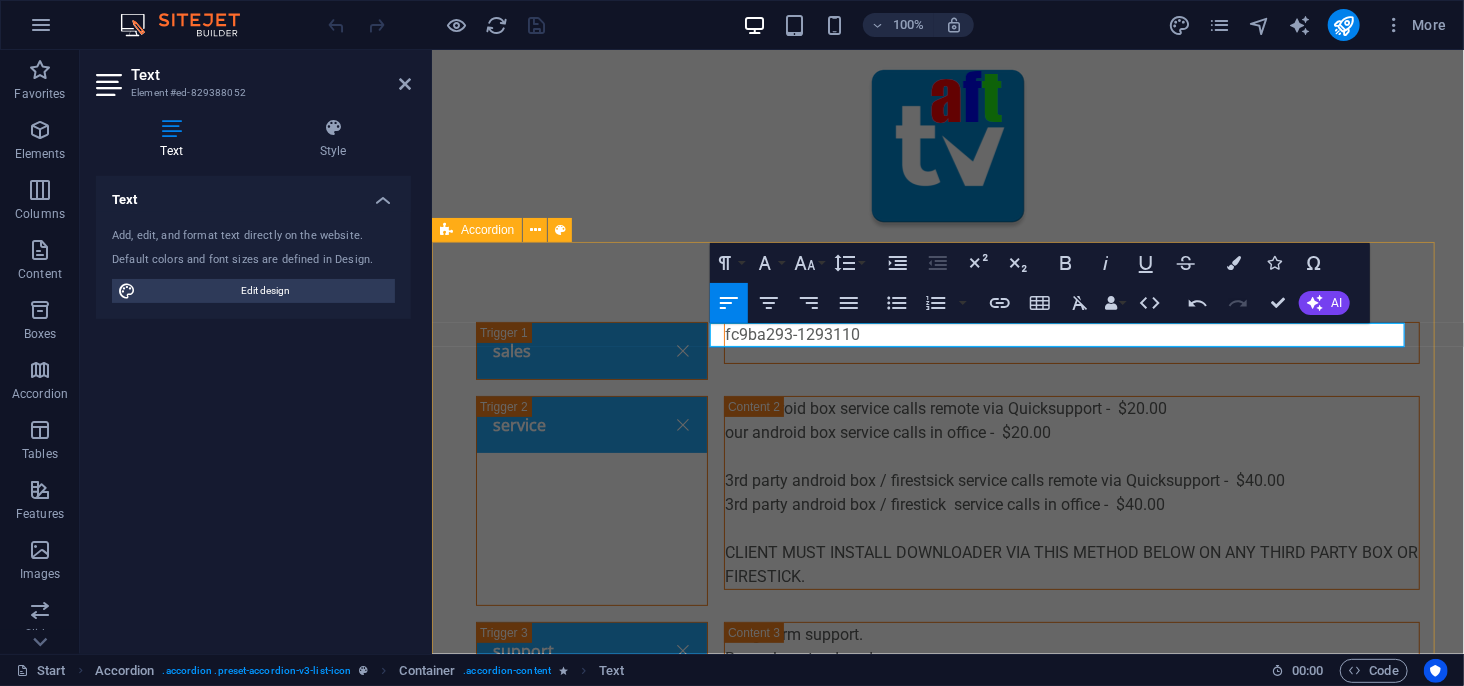 scroll, scrollTop: 0, scrollLeft: 6, axis: horizontal 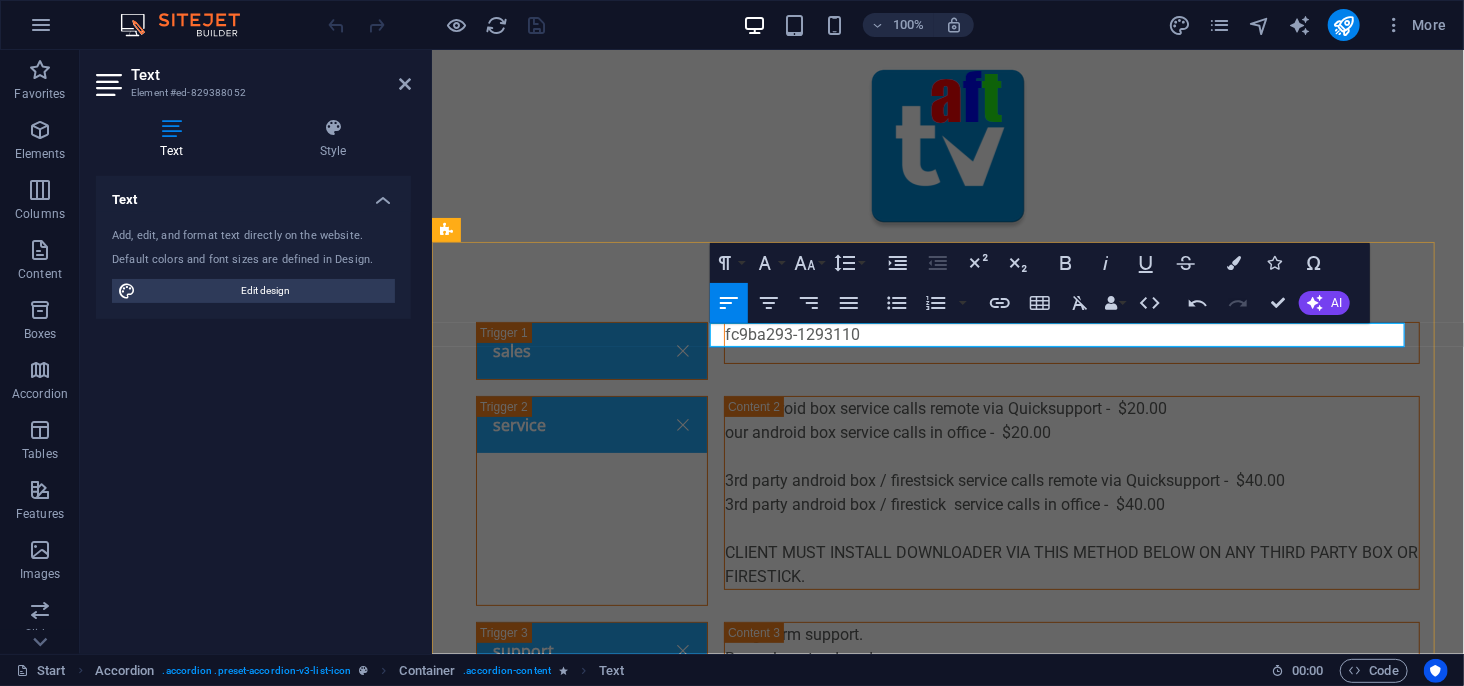 click on "fc9ba293-1293110" at bounding box center [1071, 334] 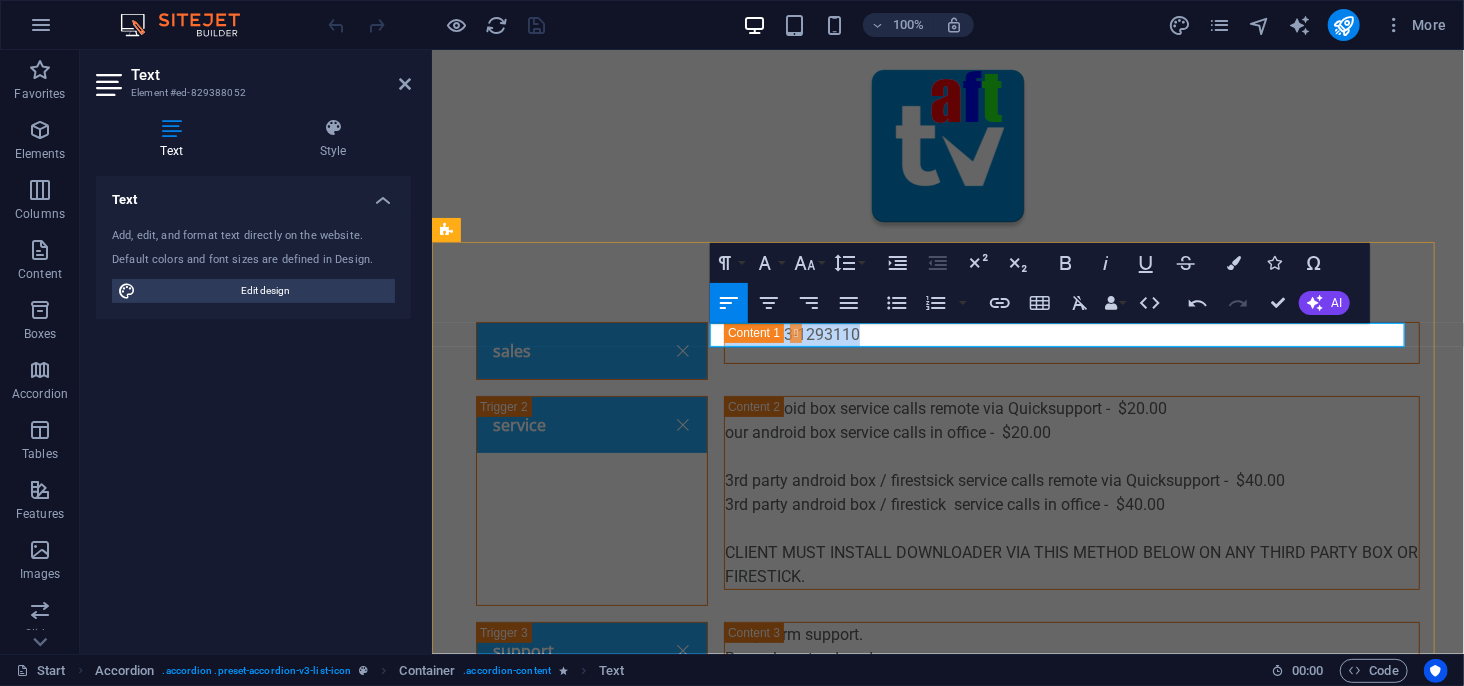 drag, startPoint x: 881, startPoint y: 327, endPoint x: 660, endPoint y: 326, distance: 221.00226 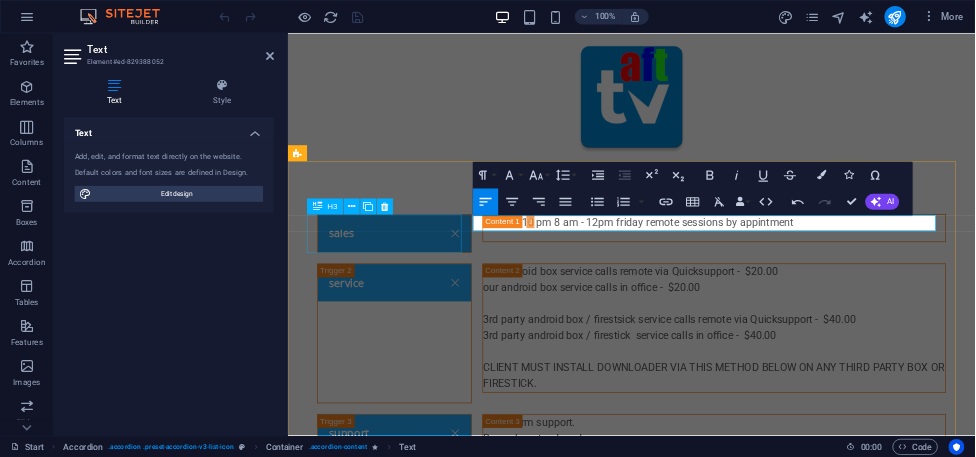 scroll, scrollTop: 537, scrollLeft: 3, axis: both 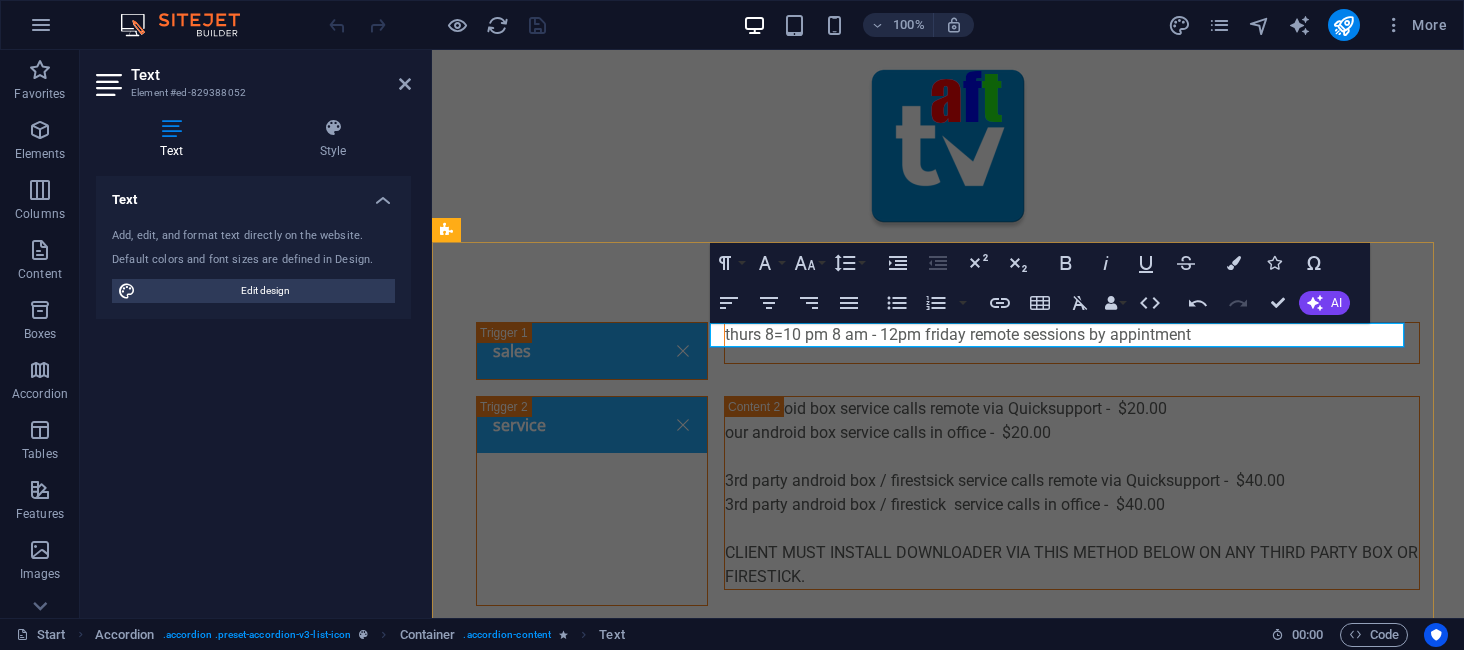 click on "thurs 8=10 pm 8 am - 12pm friday remote sessions by appintment" at bounding box center [1072, 335] 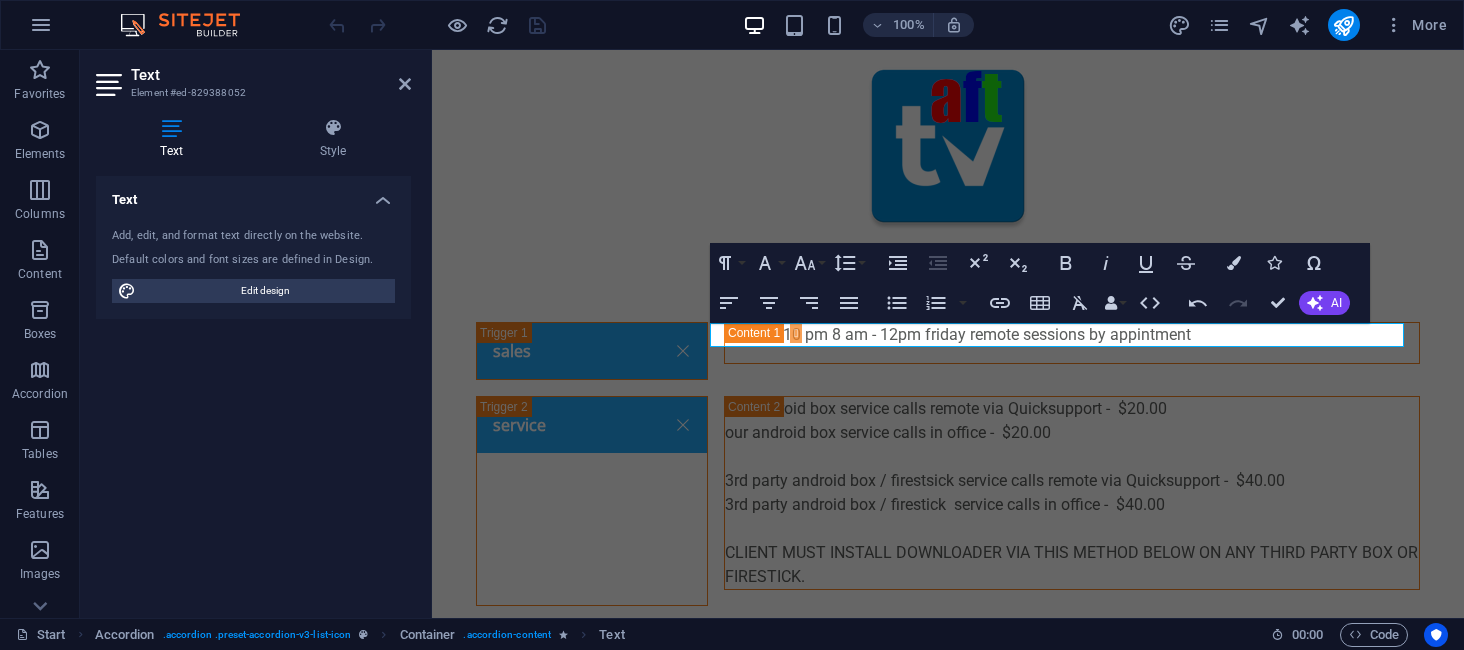 drag, startPoint x: 1349, startPoint y: 566, endPoint x: 1549, endPoint y: 610, distance: 204.7828 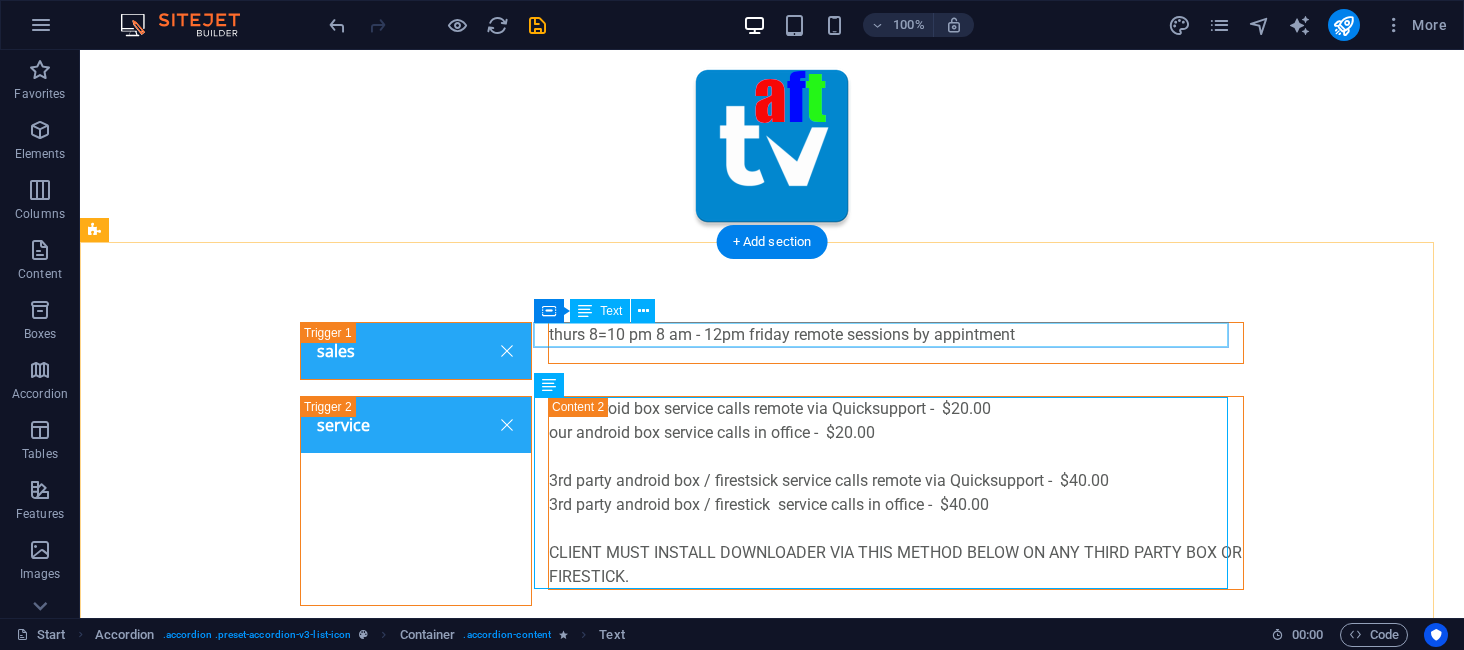 click on "thurs 8=10 pm 8 am - 12pm friday remote sessions by appintment" at bounding box center [896, 335] 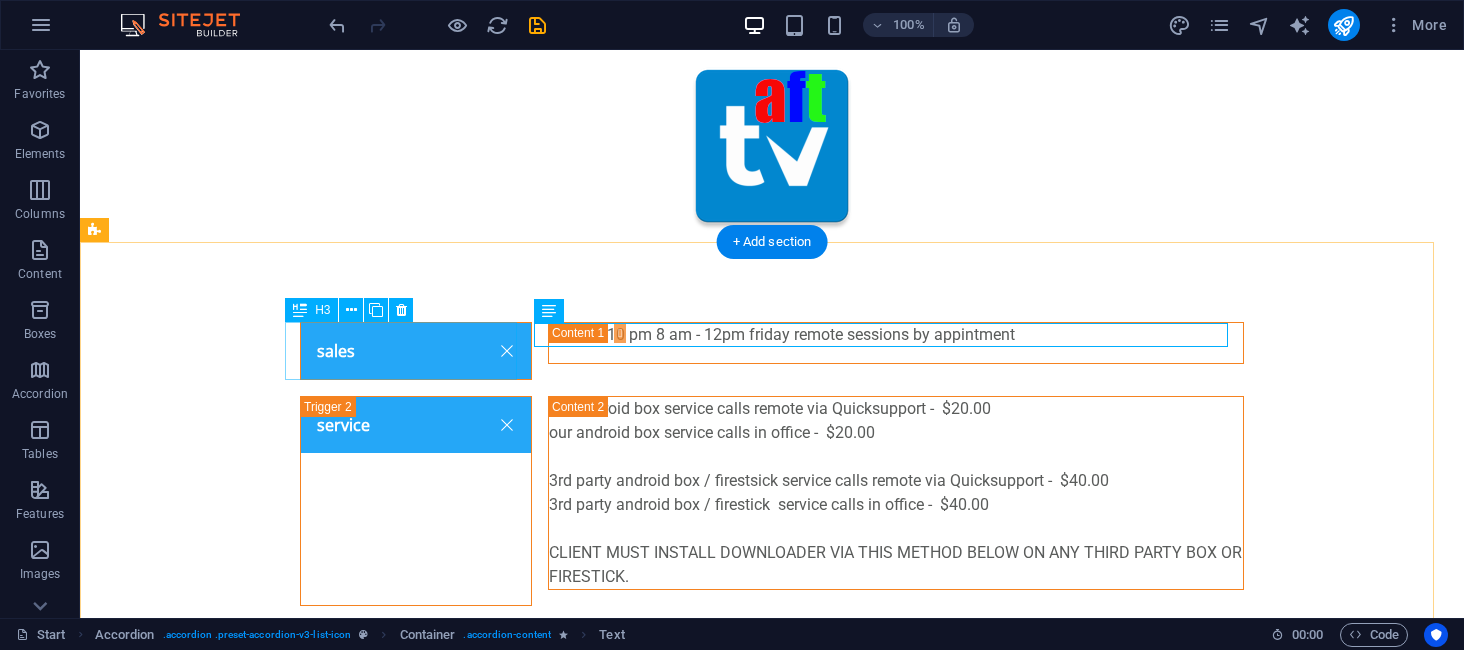 click on "sales" at bounding box center [416, 351] 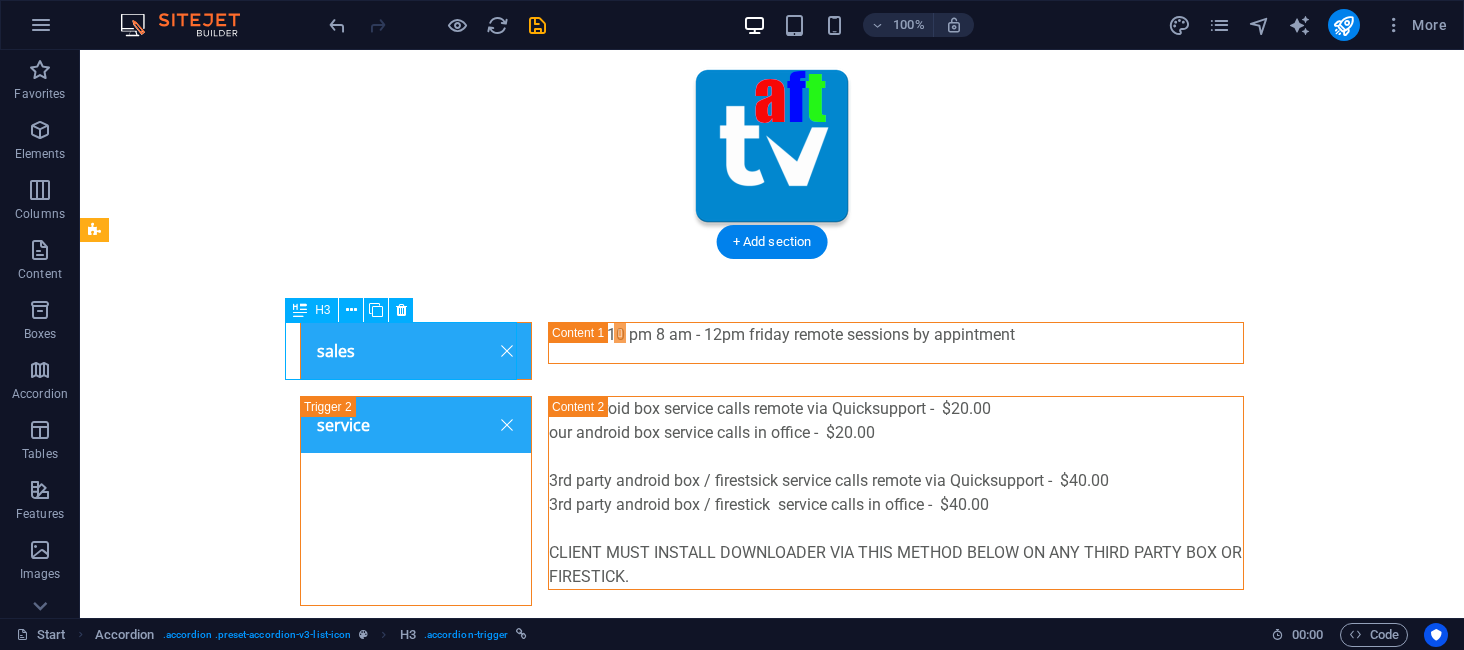 click on "sales" at bounding box center (416, 351) 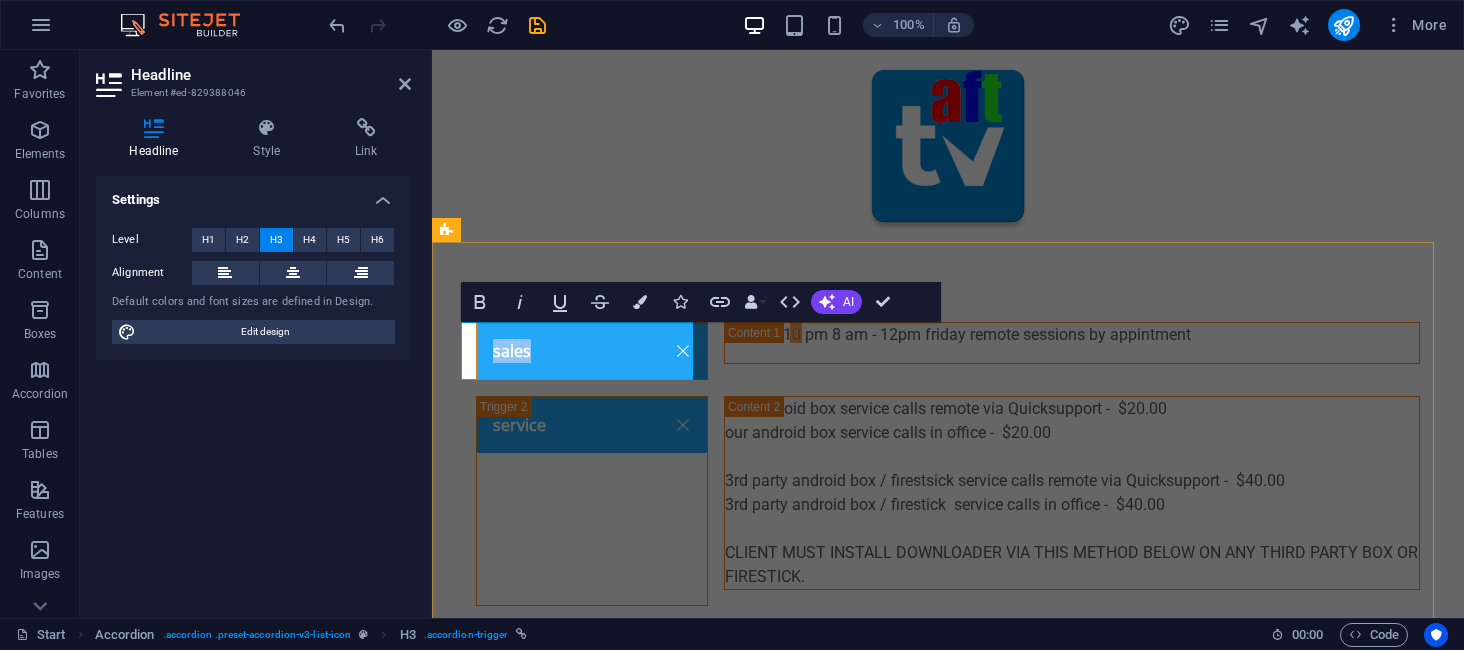click on "sales" at bounding box center [592, 351] 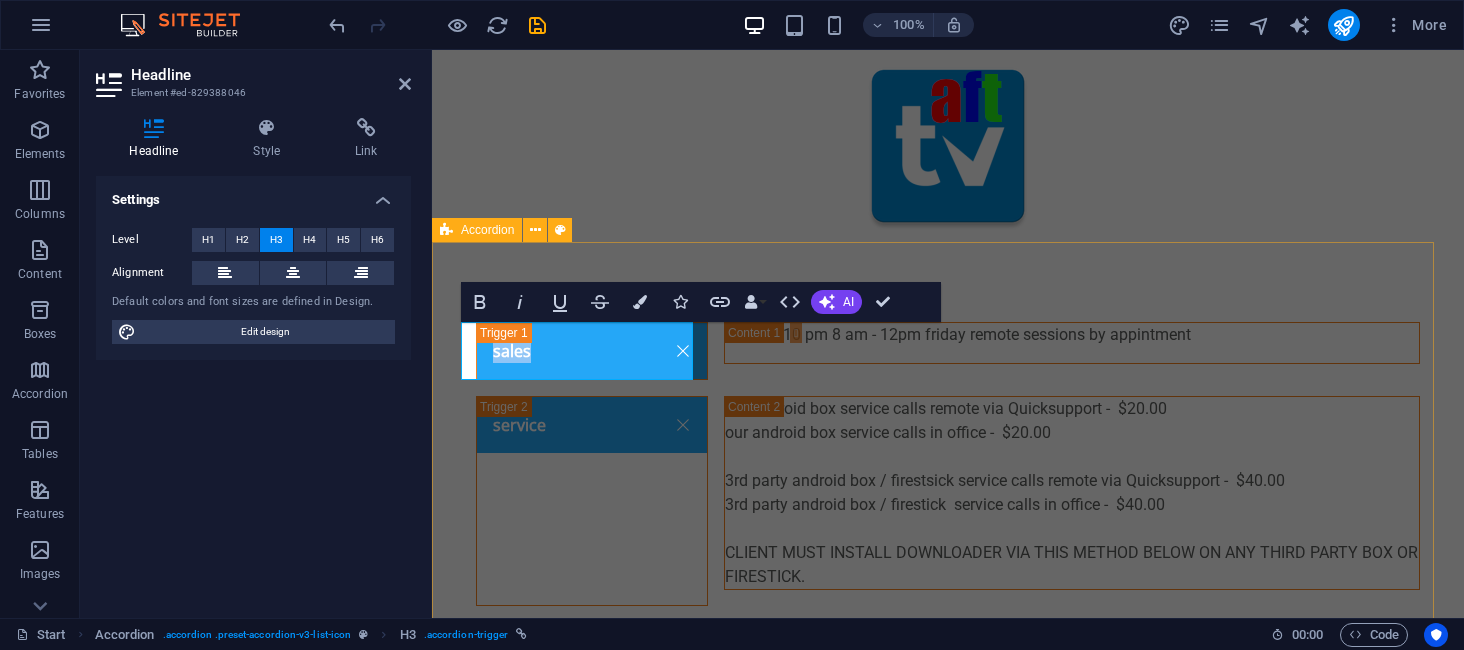 drag, startPoint x: 548, startPoint y: 352, endPoint x: 435, endPoint y: 352, distance: 113 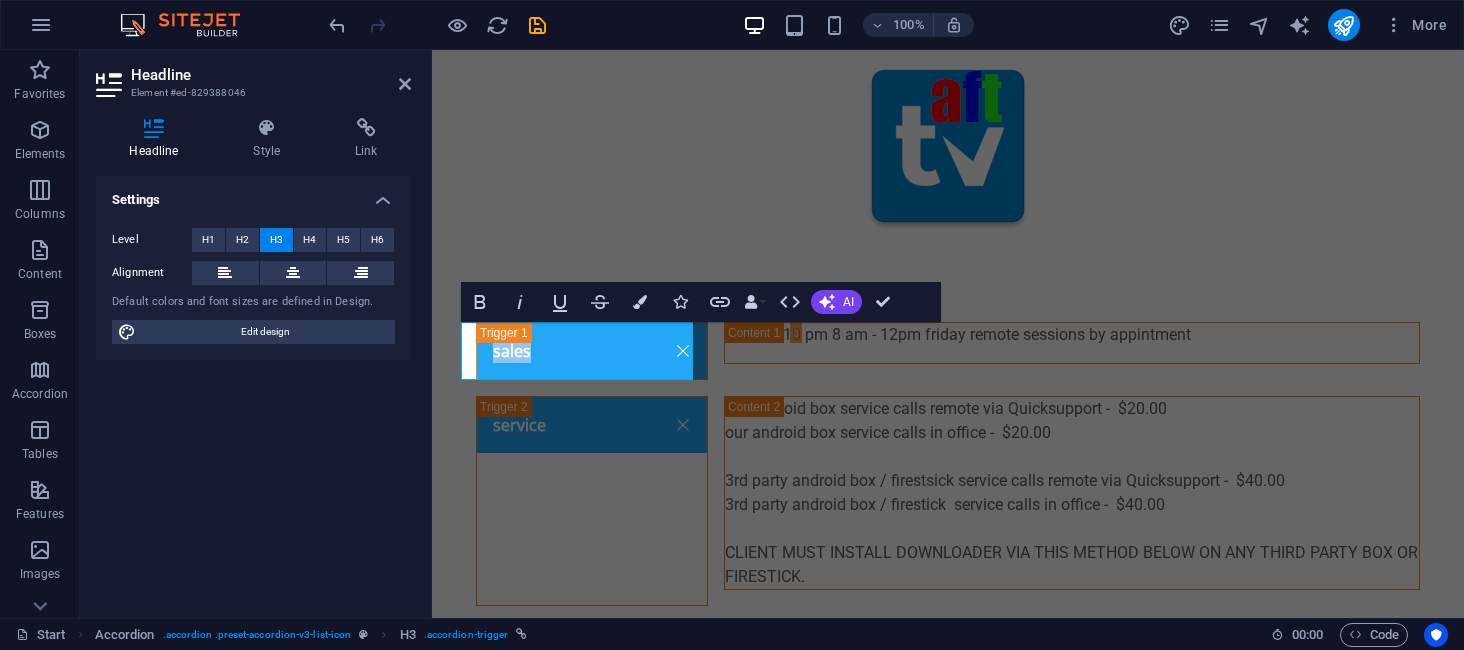 type 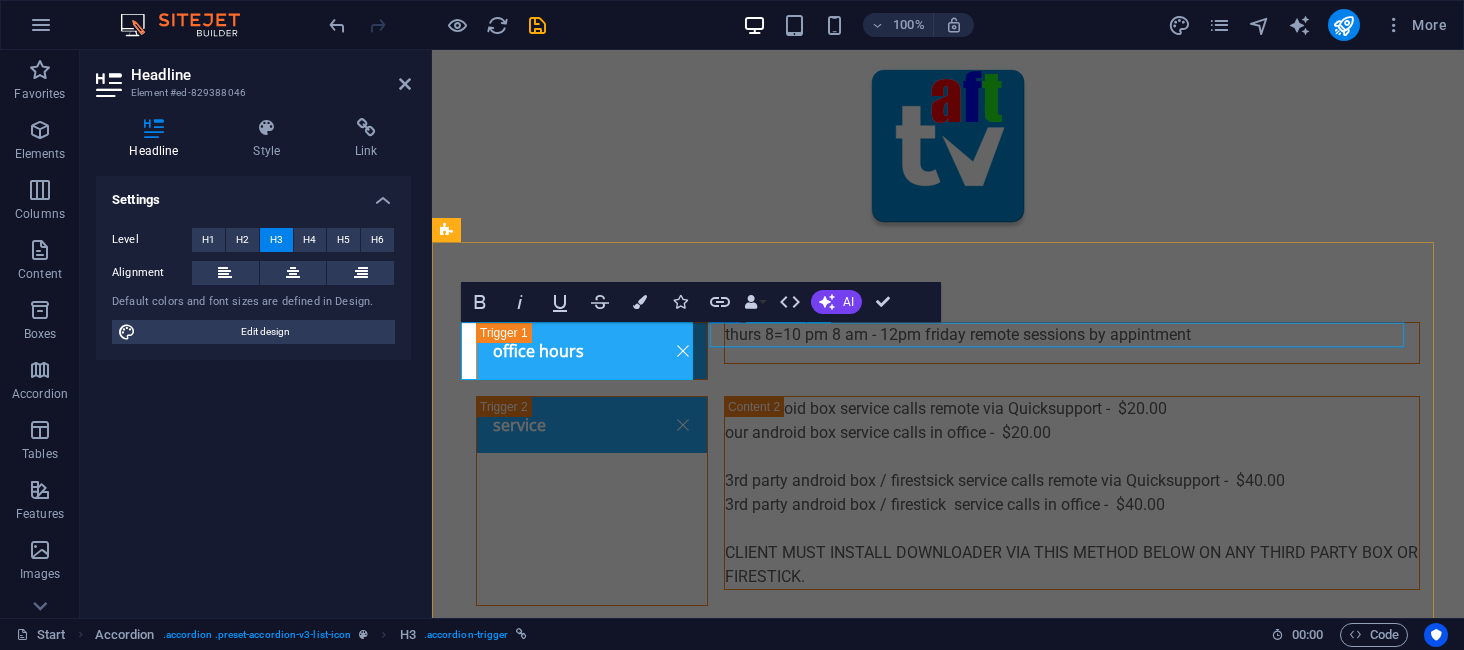 click on "thurs 8=10 pm 8 am - 12pm friday remote sessions by appintment" at bounding box center [1072, 335] 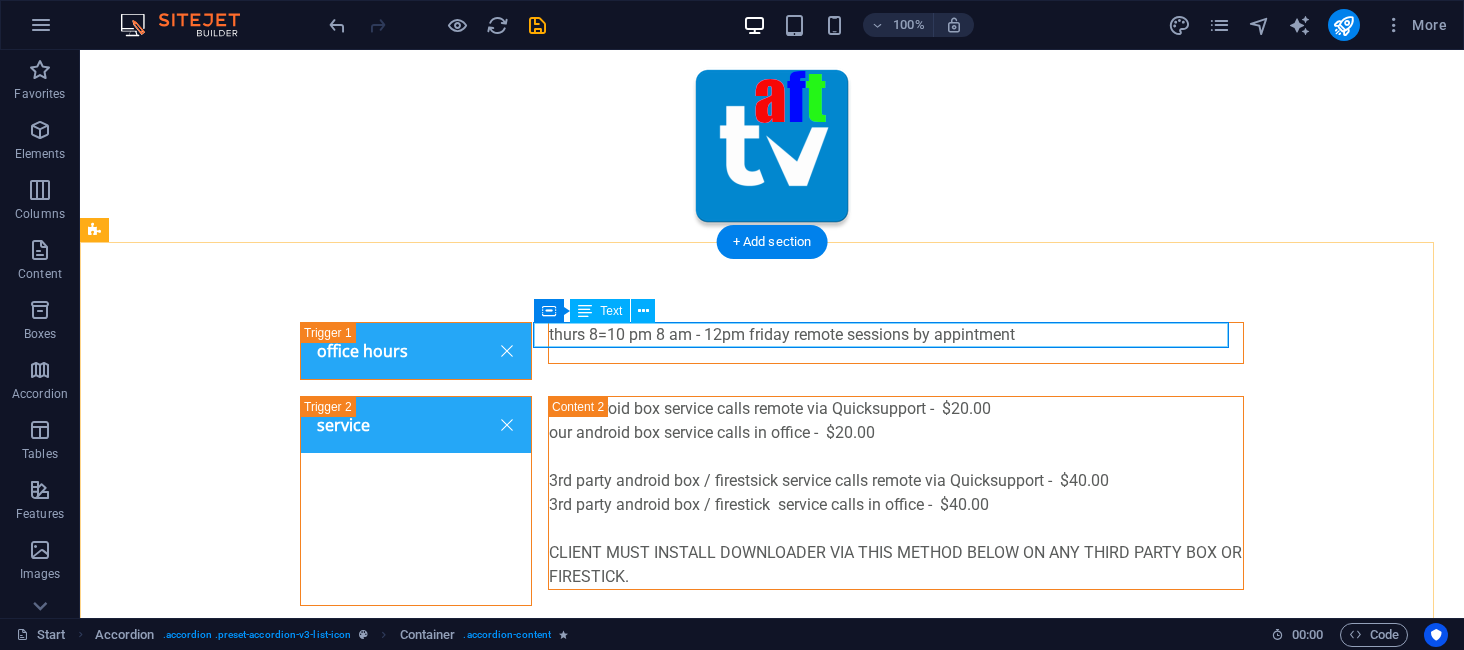 click on "thurs 8=10 pm 8 am - 12pm friday remote sessions by appintment" at bounding box center [896, 335] 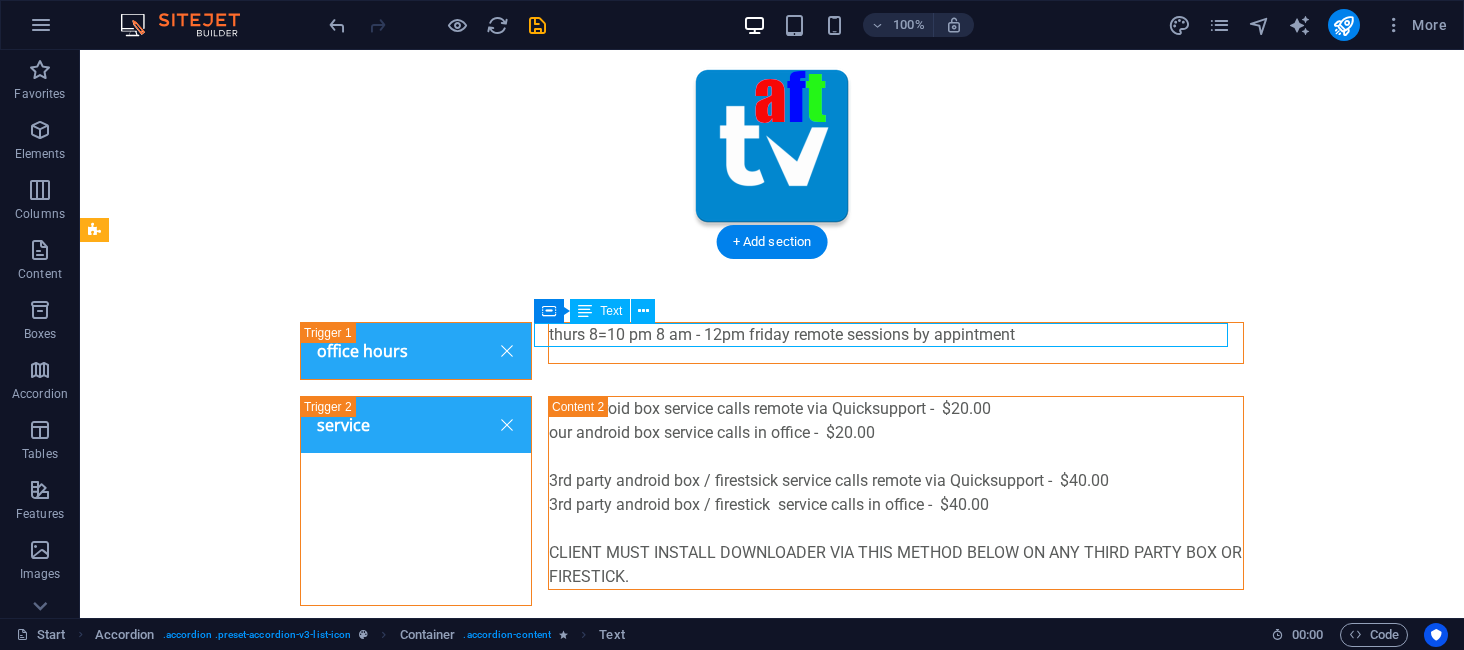 click on "thurs 8=10 pm 8 am - 12pm friday remote sessions by appintment" at bounding box center [896, 335] 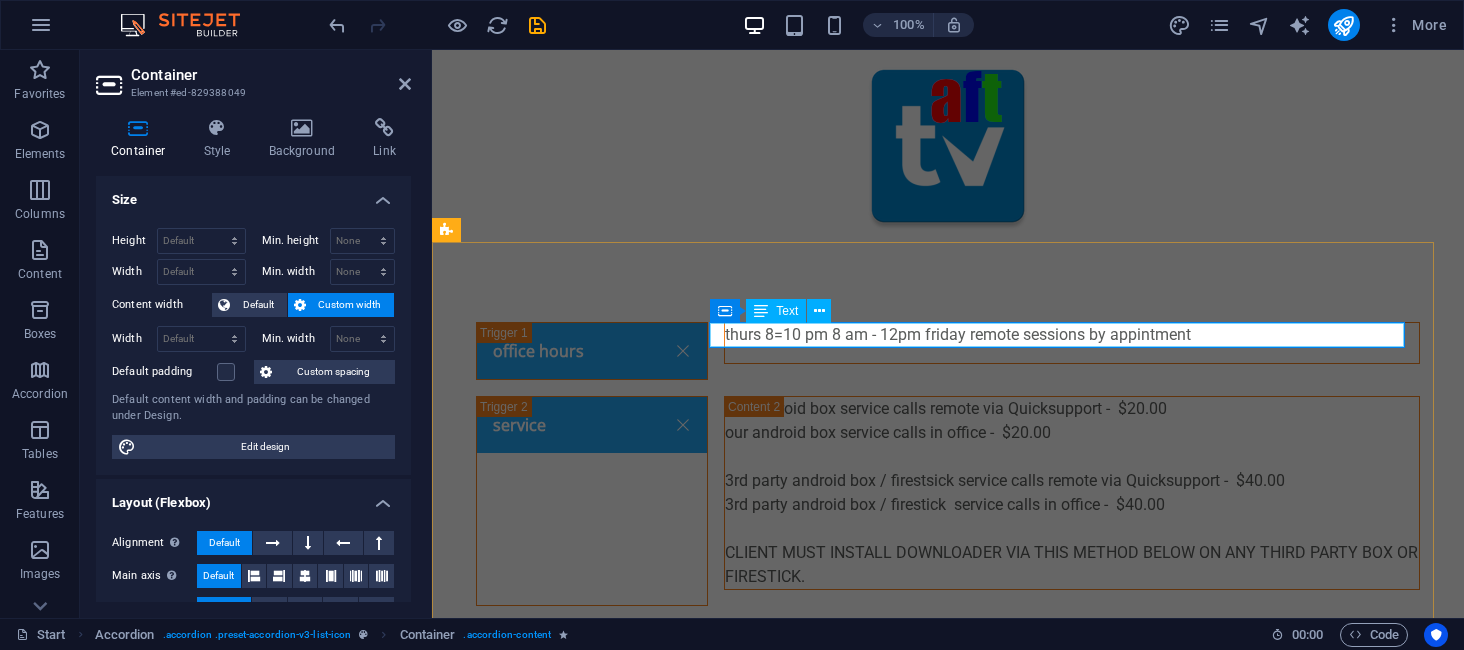 click on "thurs 8=10 pm 8 am - 12pm friday remote sessions by appintment" at bounding box center (1072, 335) 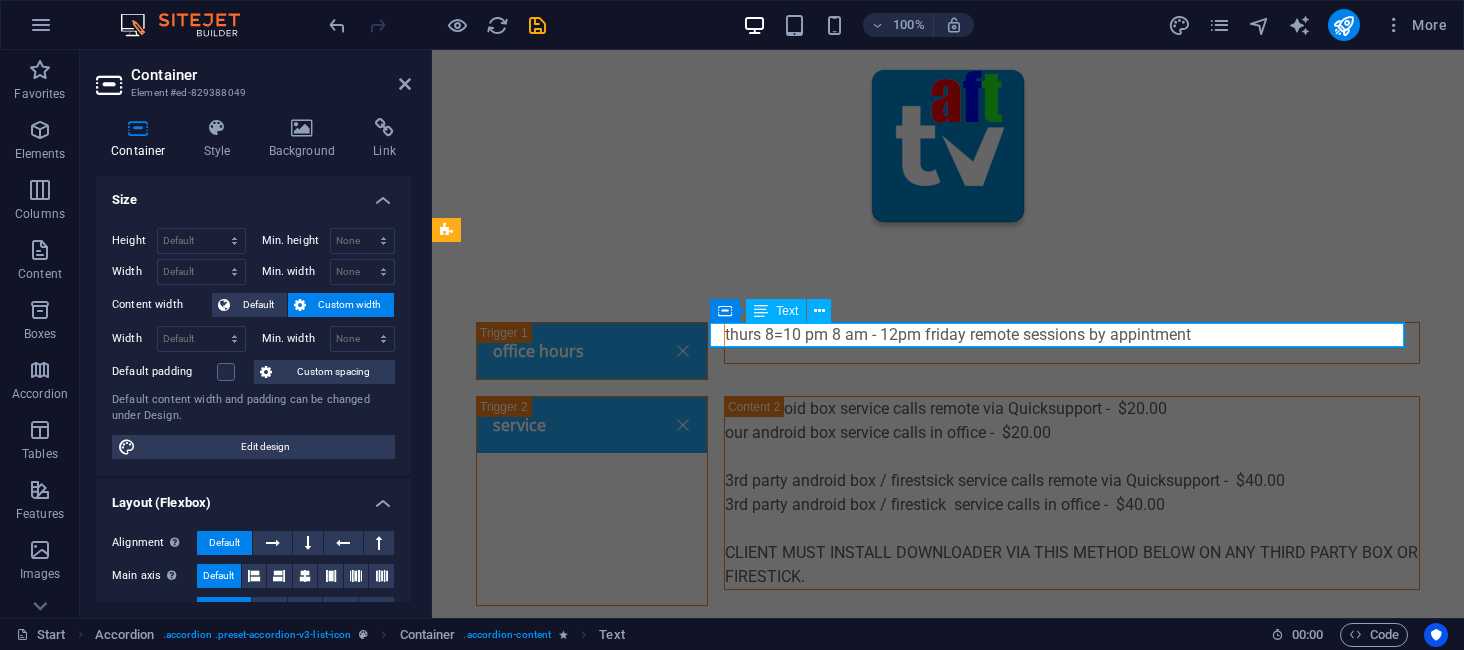 click on "thurs 8=10 pm 8 am - 12pm friday remote sessions by appintment" at bounding box center (1072, 335) 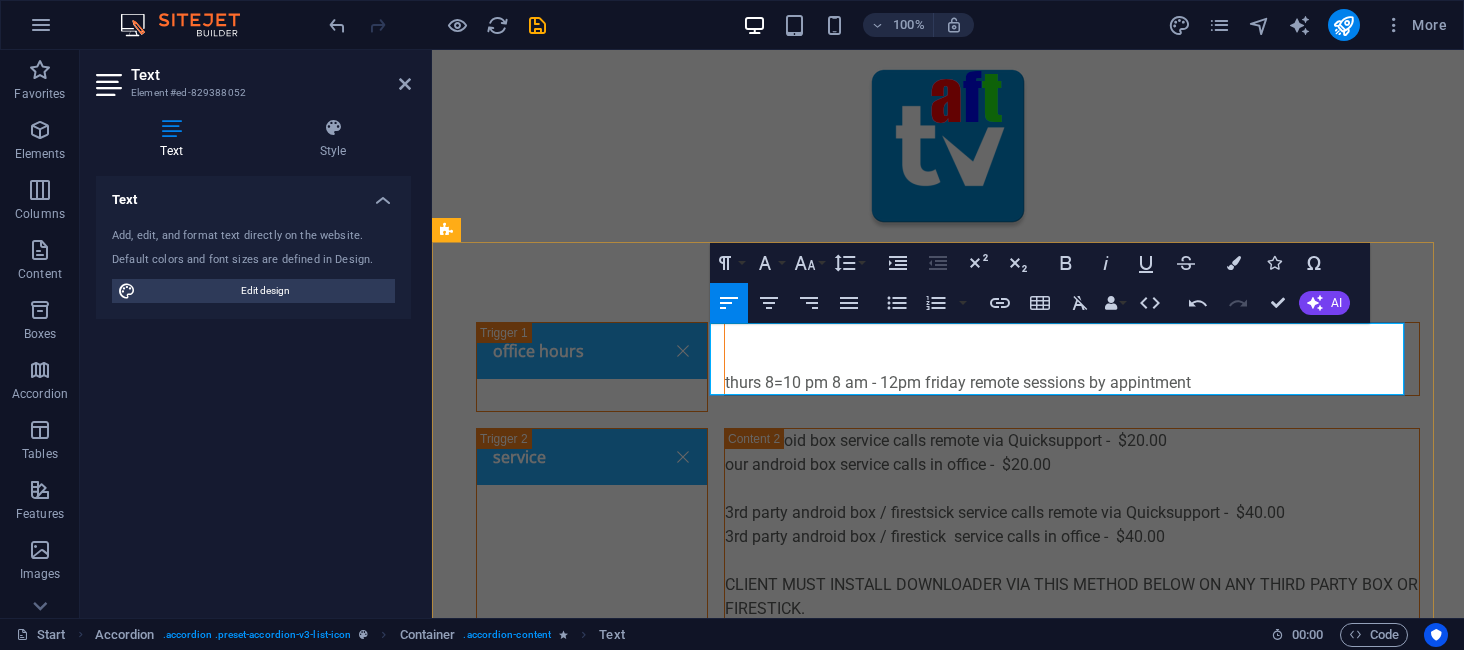 click at bounding box center [1072, 335] 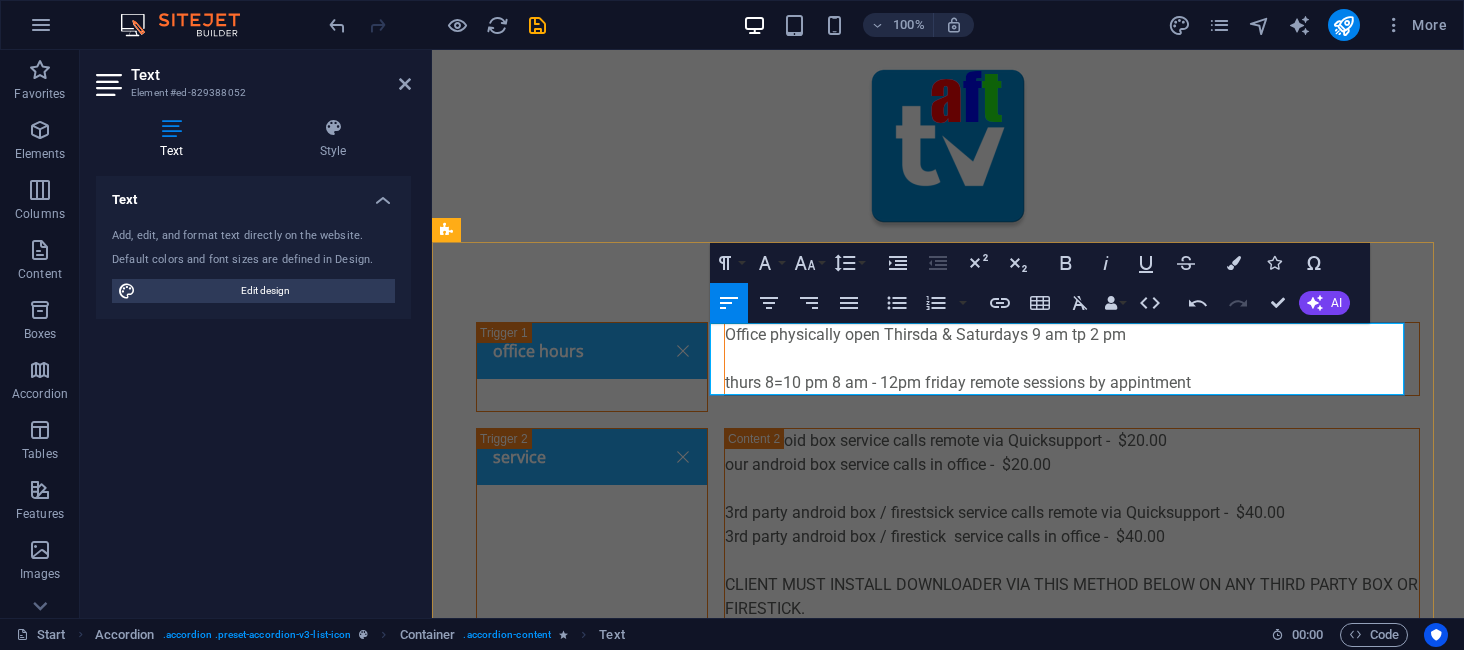 click at bounding box center [1072, 359] 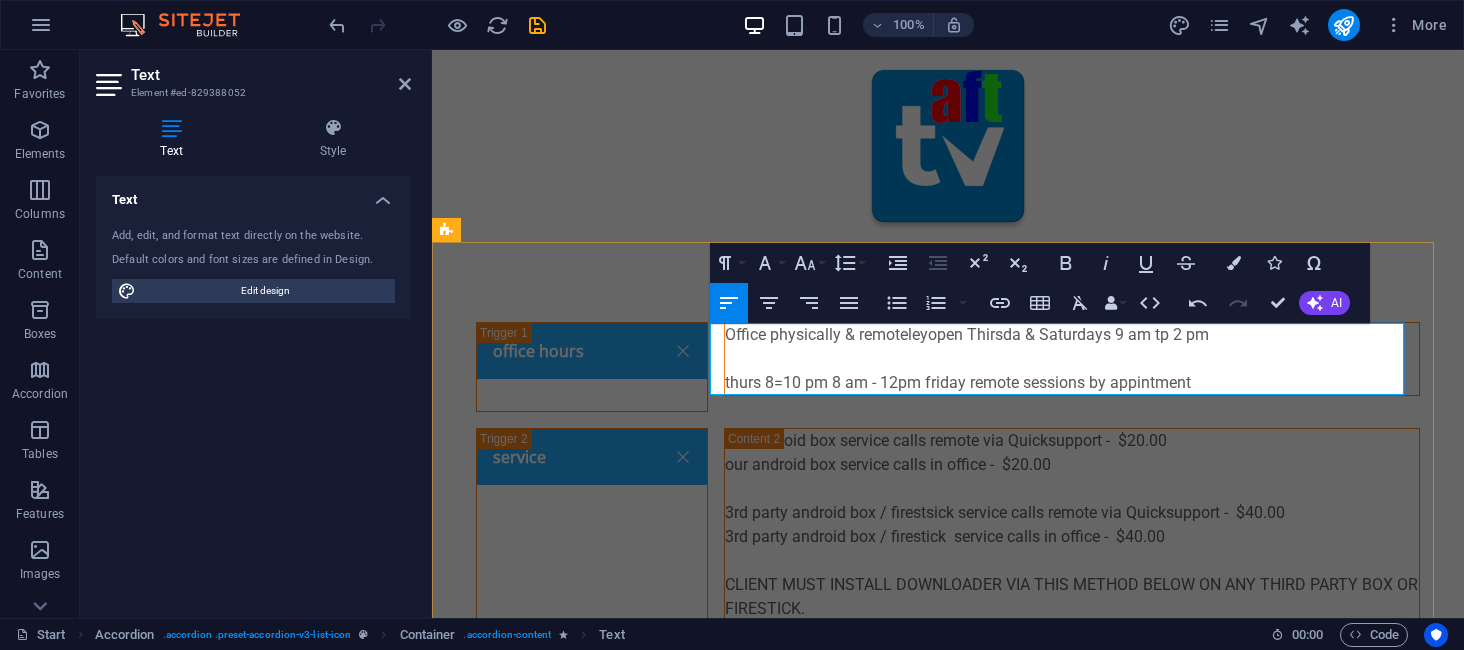 click on "Office physically & remoteley  open Thirsda & Saturdays 9 am tp 2 pm" at bounding box center (1072, 335) 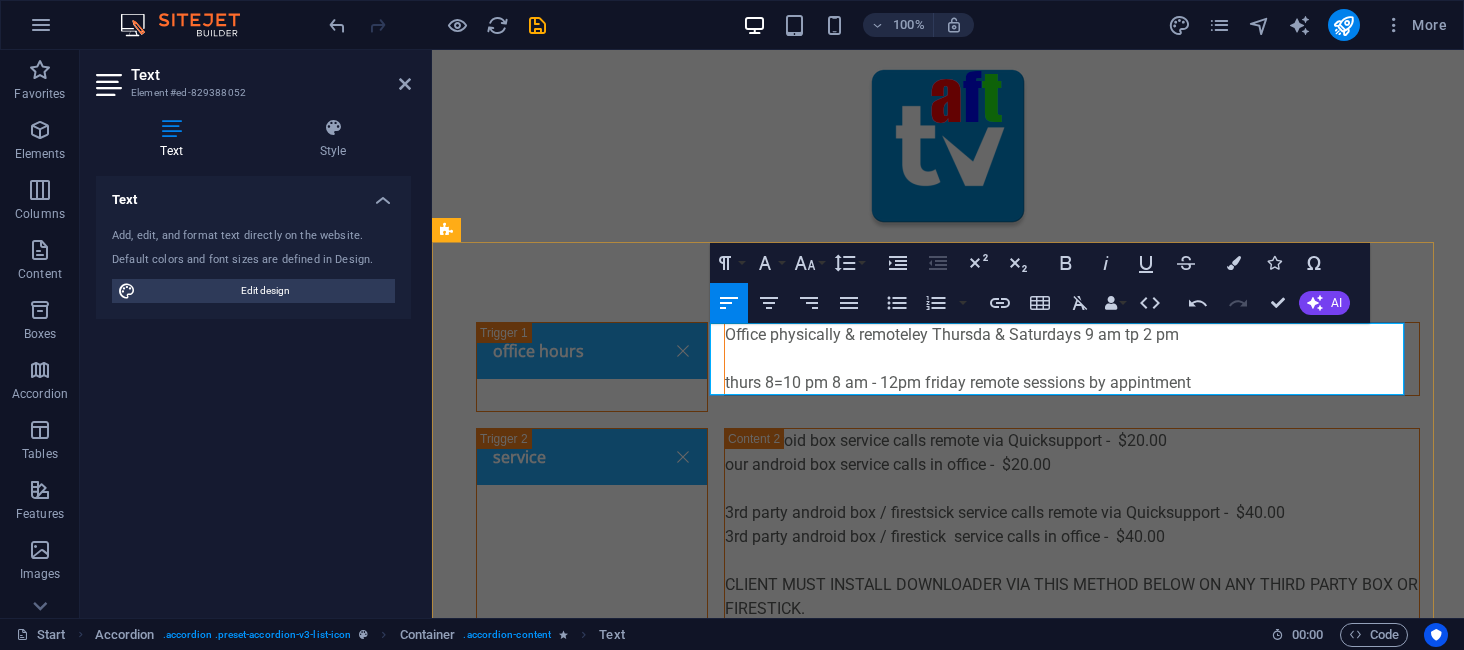 click on "Office physically & remoteley Thursda & Saturdays 9 am tp 2 pm" at bounding box center [1072, 335] 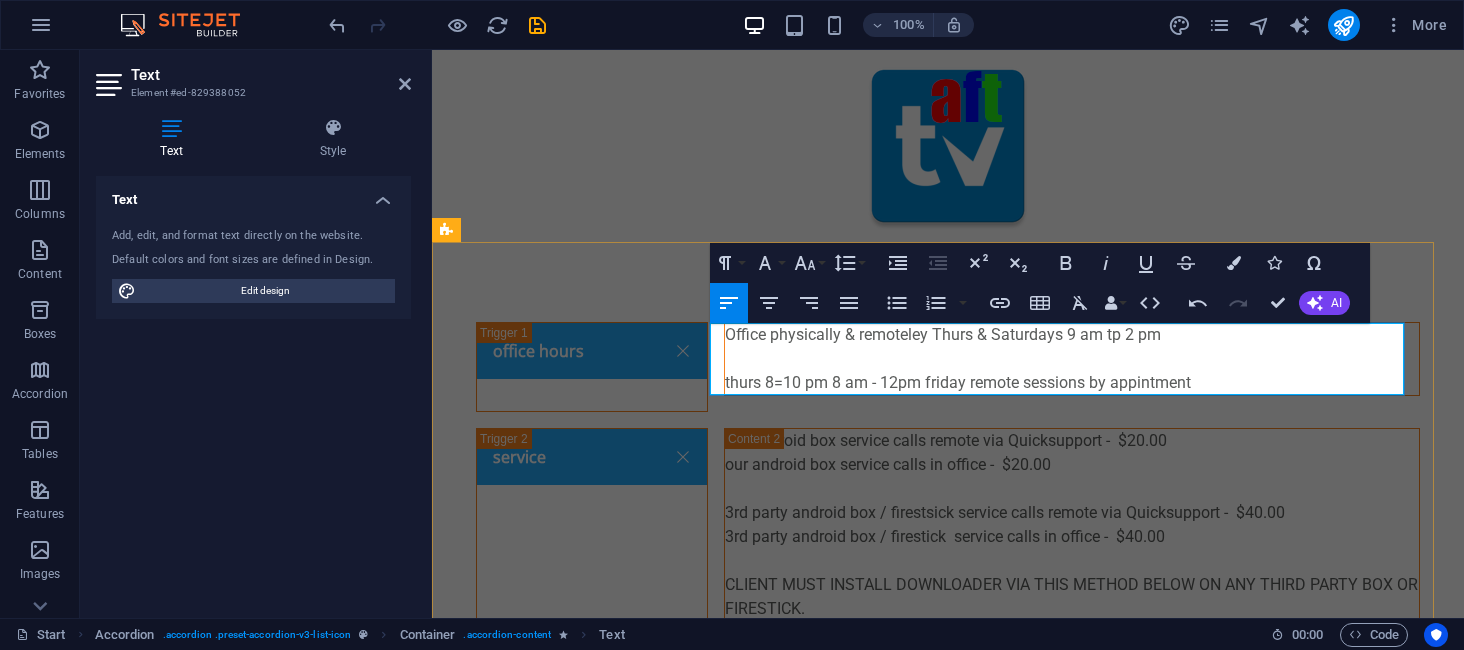 click on "Office physically & remoteley Thurs & Saturdays 9 am tp 2 pm" at bounding box center [1072, 335] 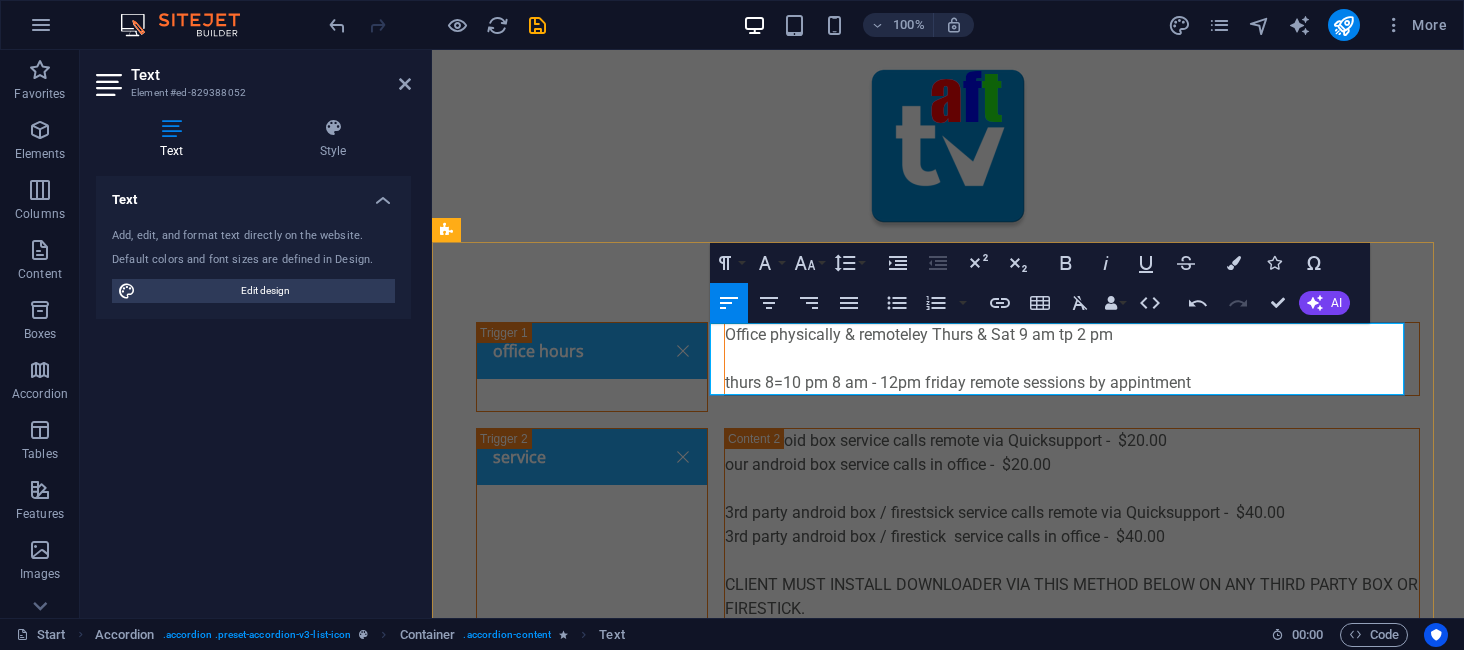 click on "Office physically & remoteley Thurs & Sat 9 am tp 2 pm" at bounding box center (1072, 335) 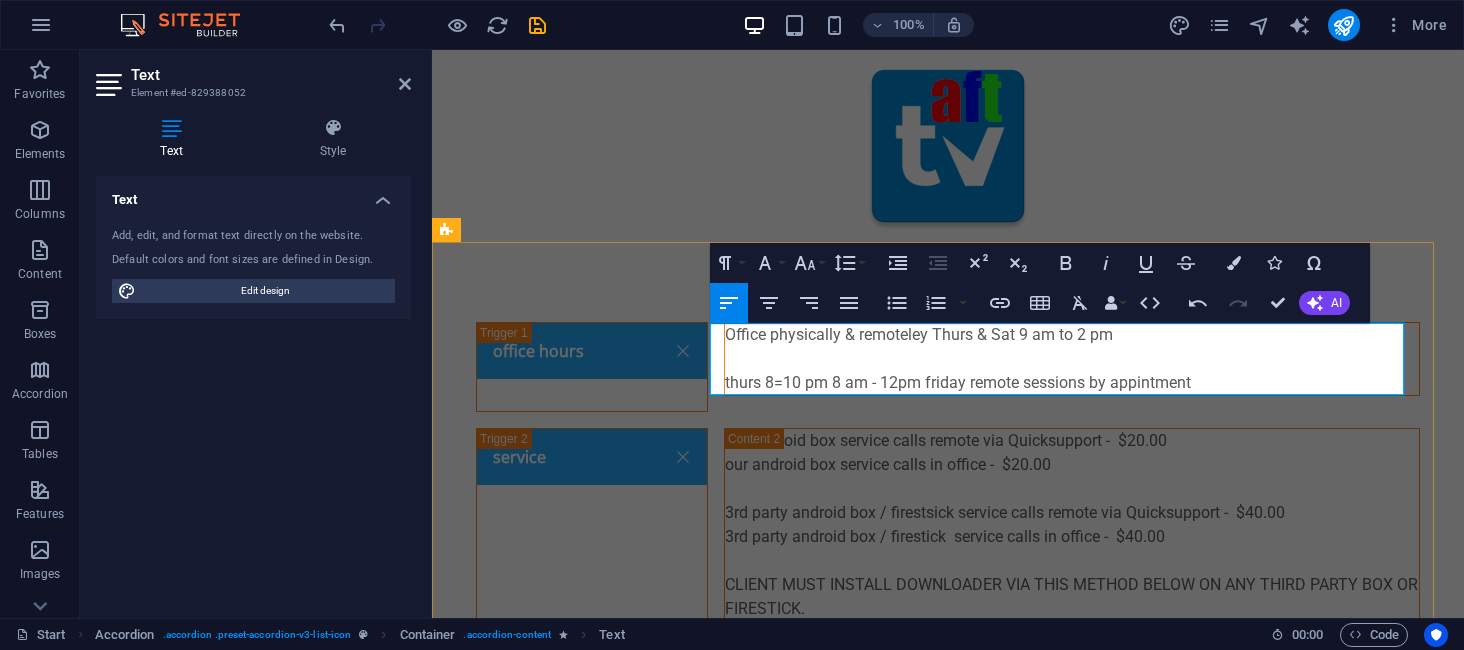 click on "Office physically & remoteley Thurs & Sat 9 am to 2 pm" at bounding box center (1072, 335) 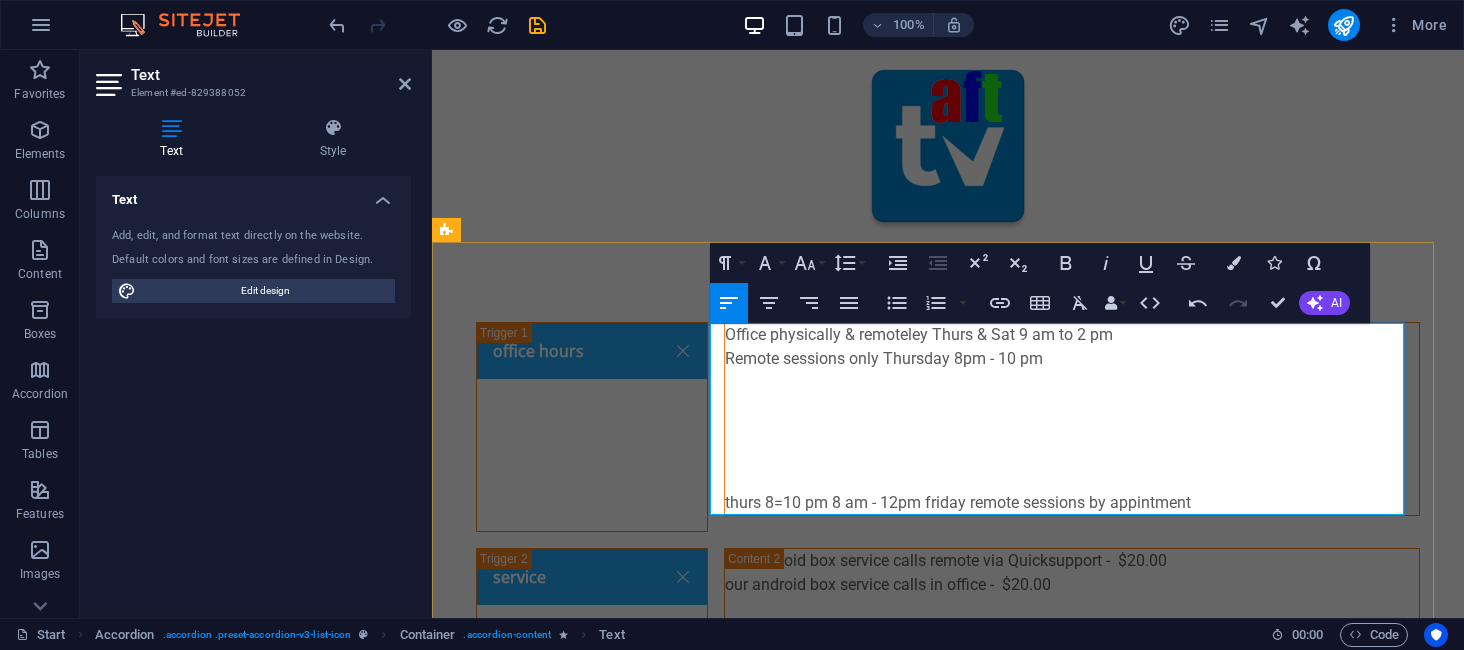 click on "Remote sessions only Thursday 8 pm - 10 pm" at bounding box center (1072, 359) 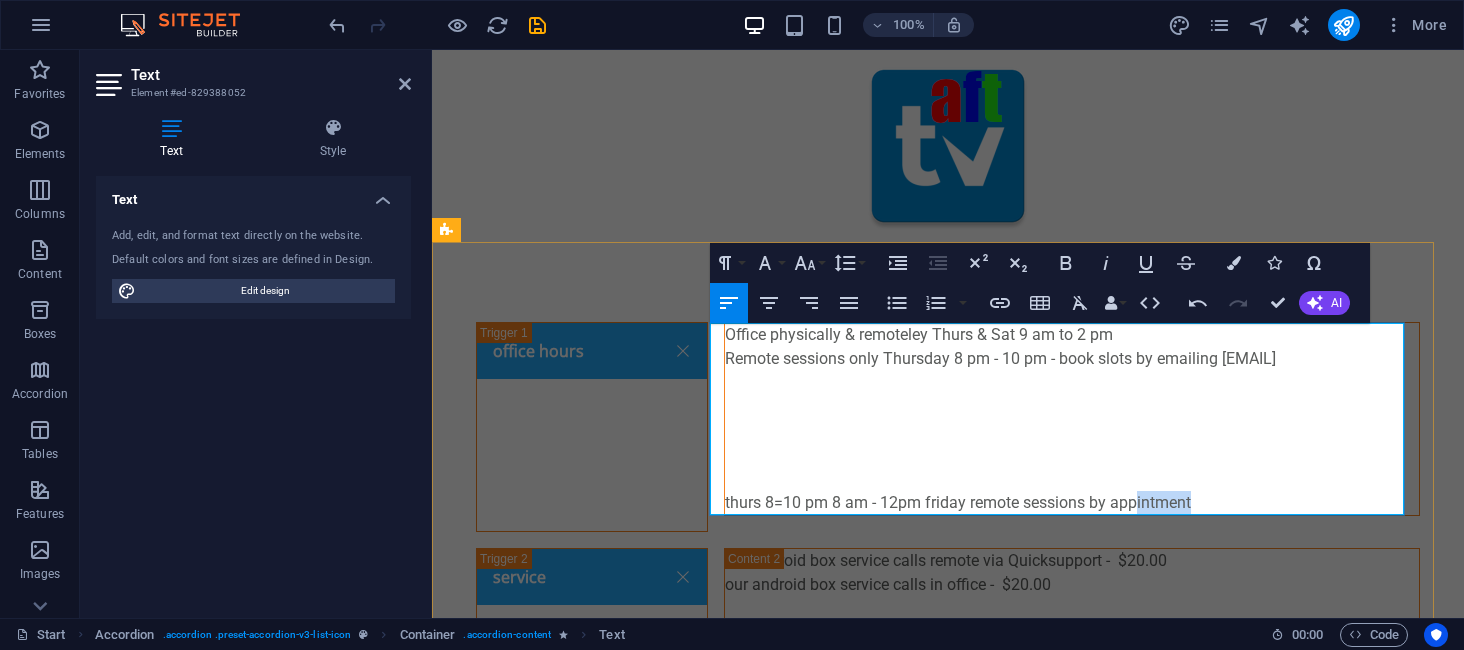 drag, startPoint x: 1120, startPoint y: 503, endPoint x: 1204, endPoint y: 502, distance: 84.00595 